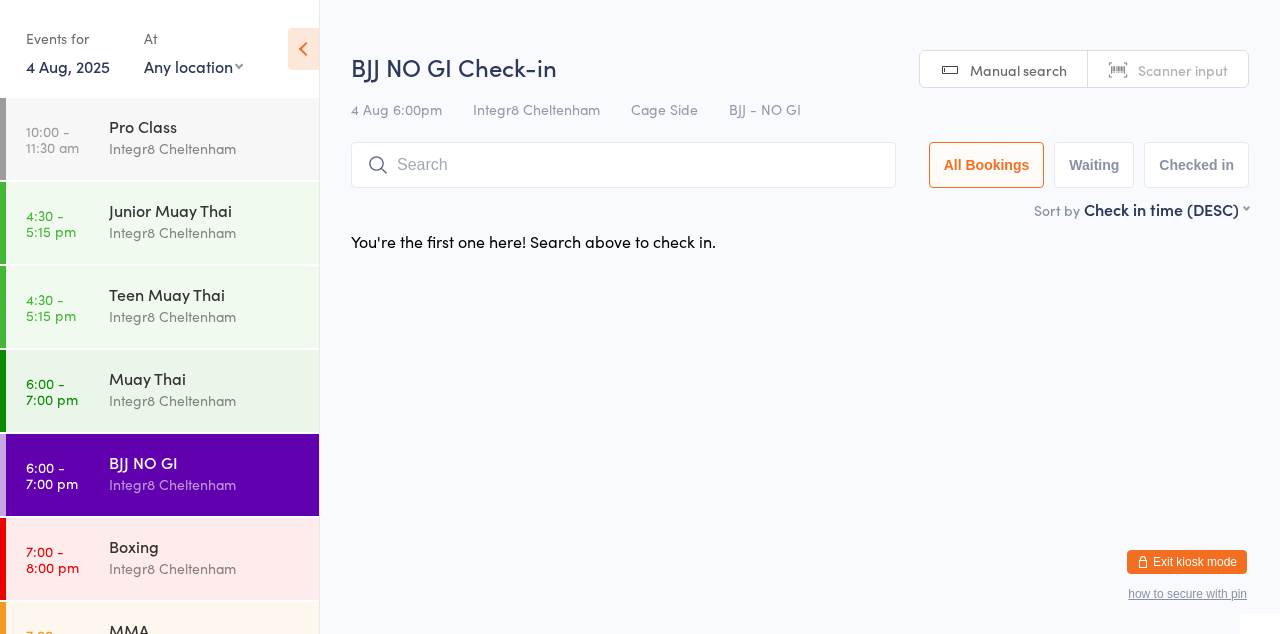 scroll, scrollTop: 0, scrollLeft: 0, axis: both 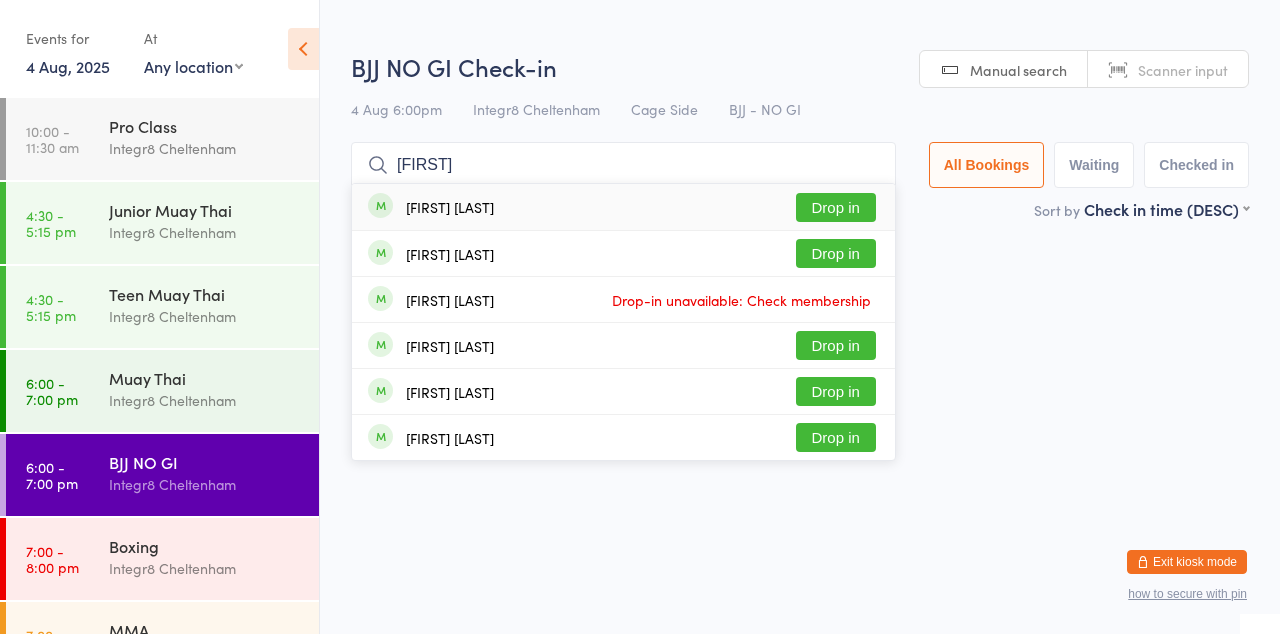 type on "[FIRST]" 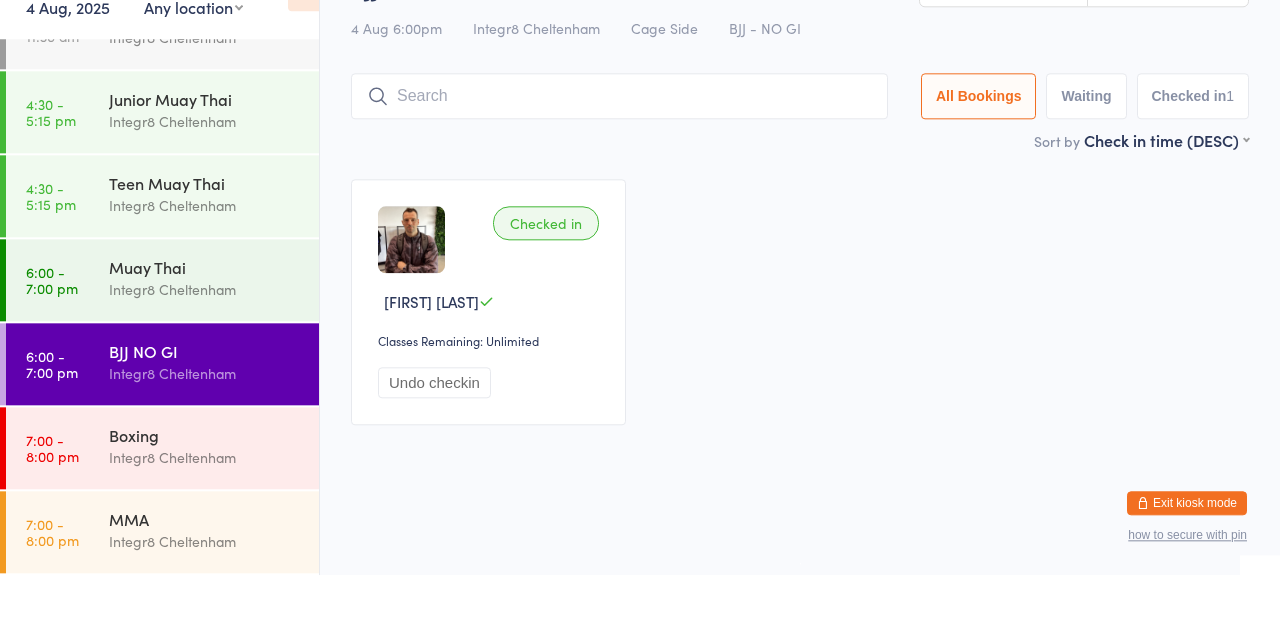 scroll, scrollTop: 0, scrollLeft: 0, axis: both 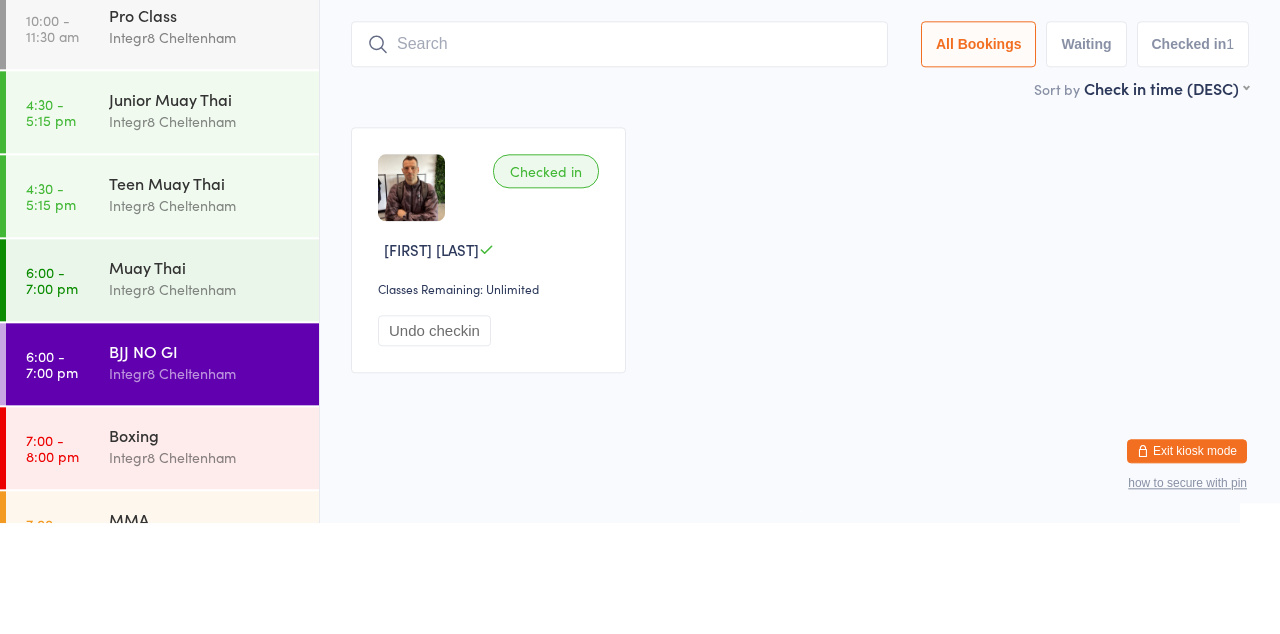 click on "Integr8 Cheltenham" at bounding box center (205, 316) 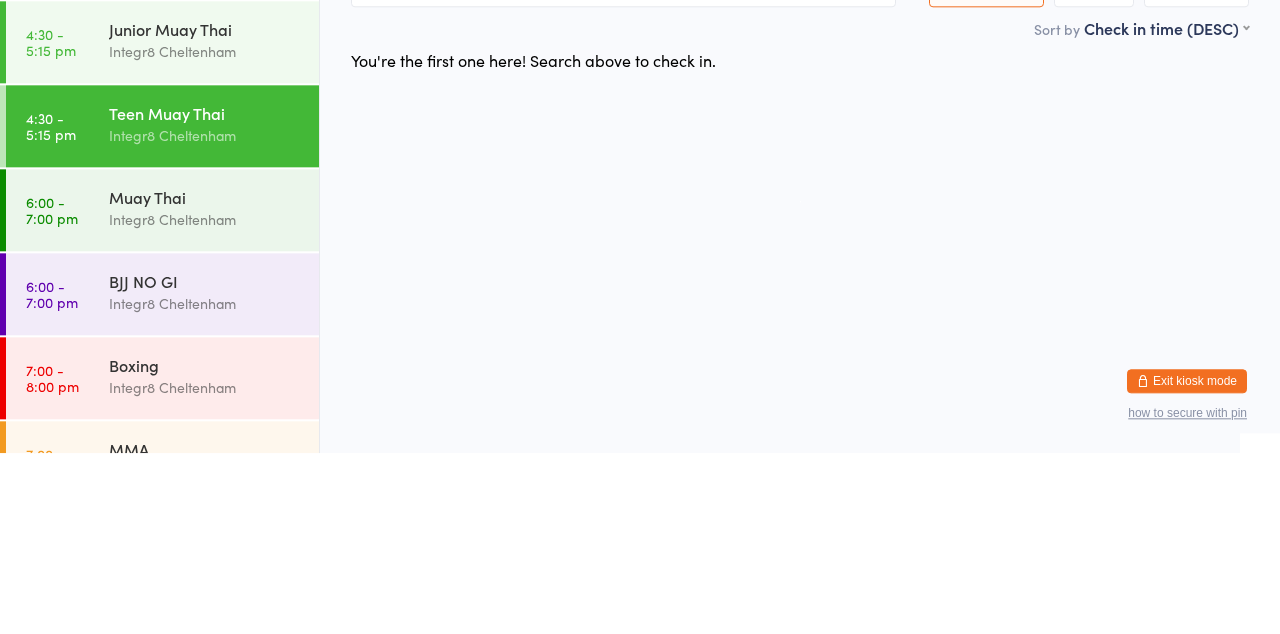 click on "Integr8 Cheltenham" at bounding box center [205, 400] 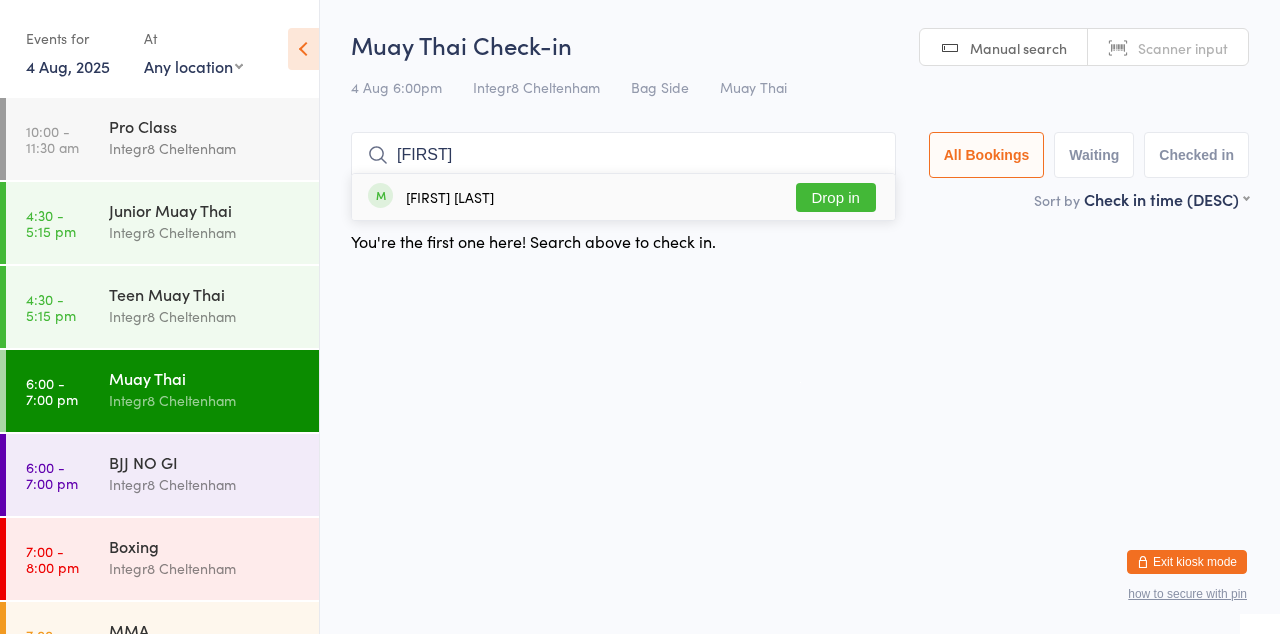 type on "[FIRST]" 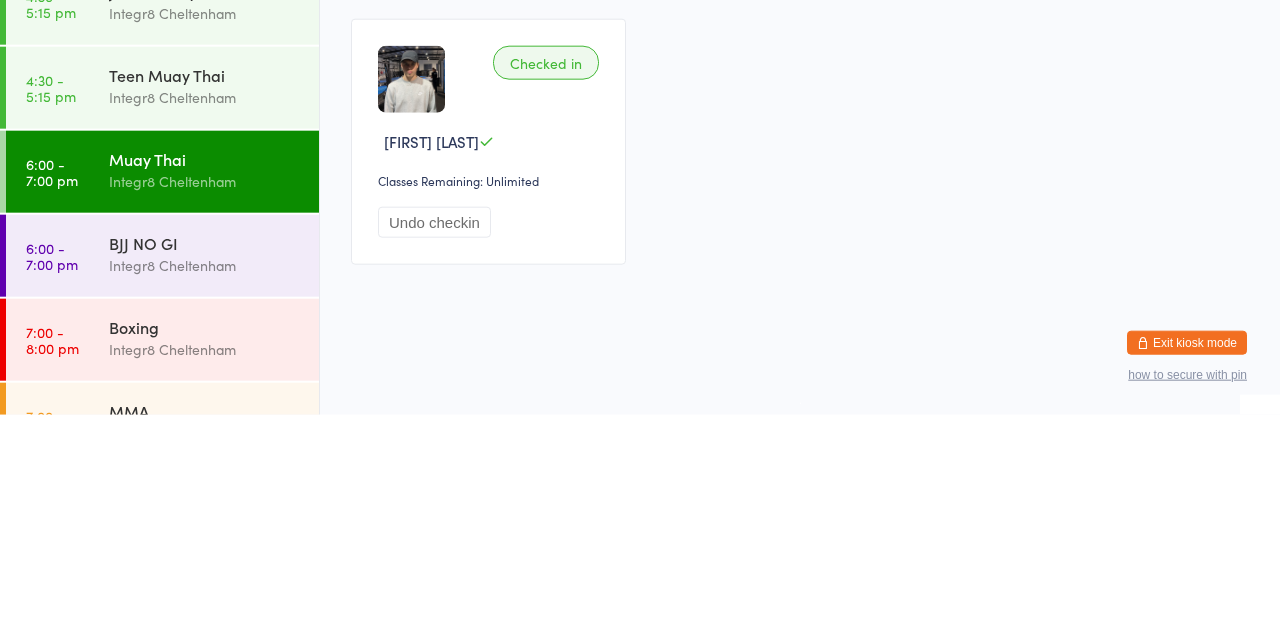 click on "Integr8 Cheltenham" at bounding box center [205, 400] 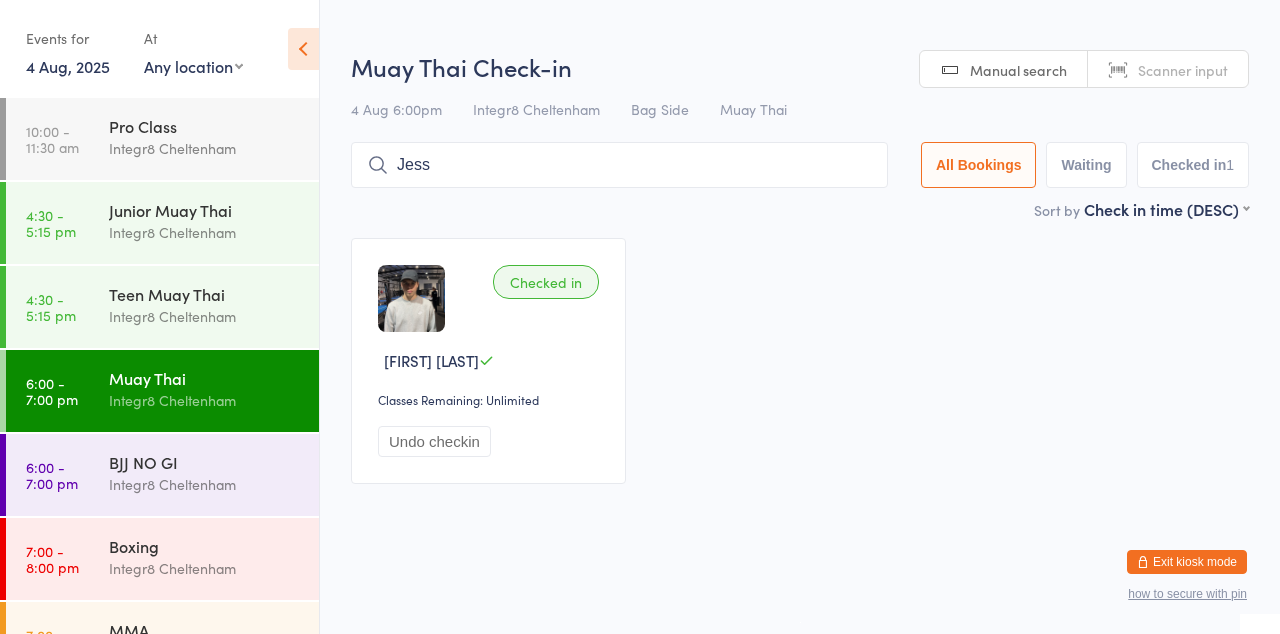type on "Jess" 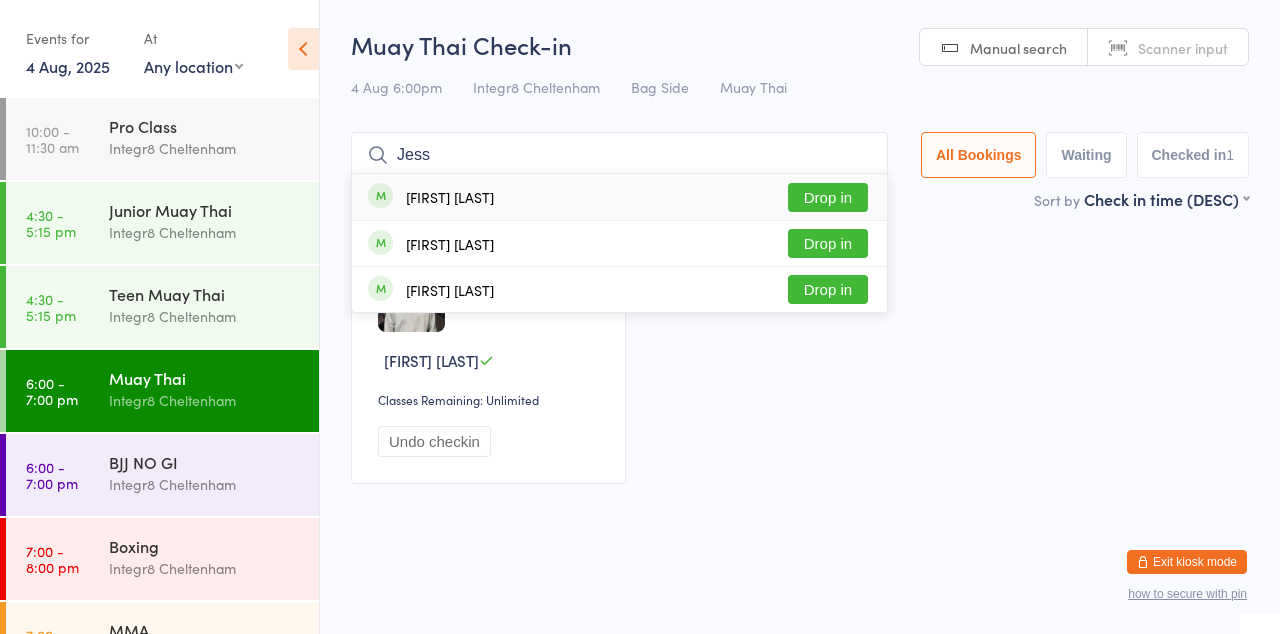 click on "Drop in" at bounding box center (828, 197) 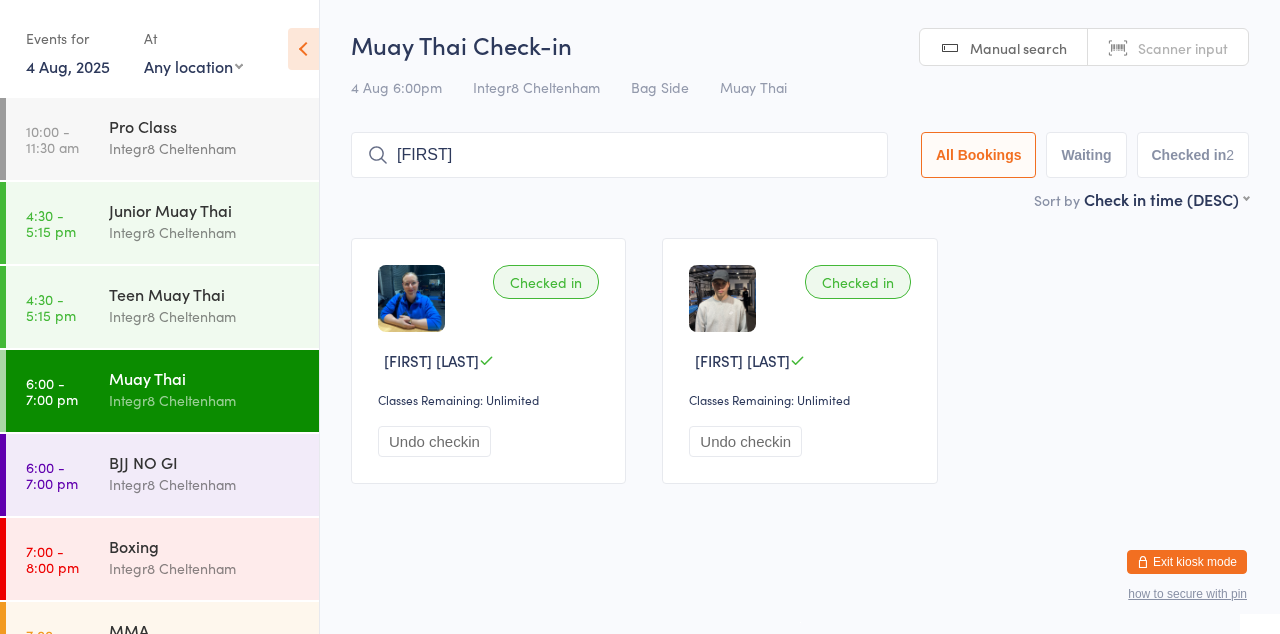type on "[FIRST]" 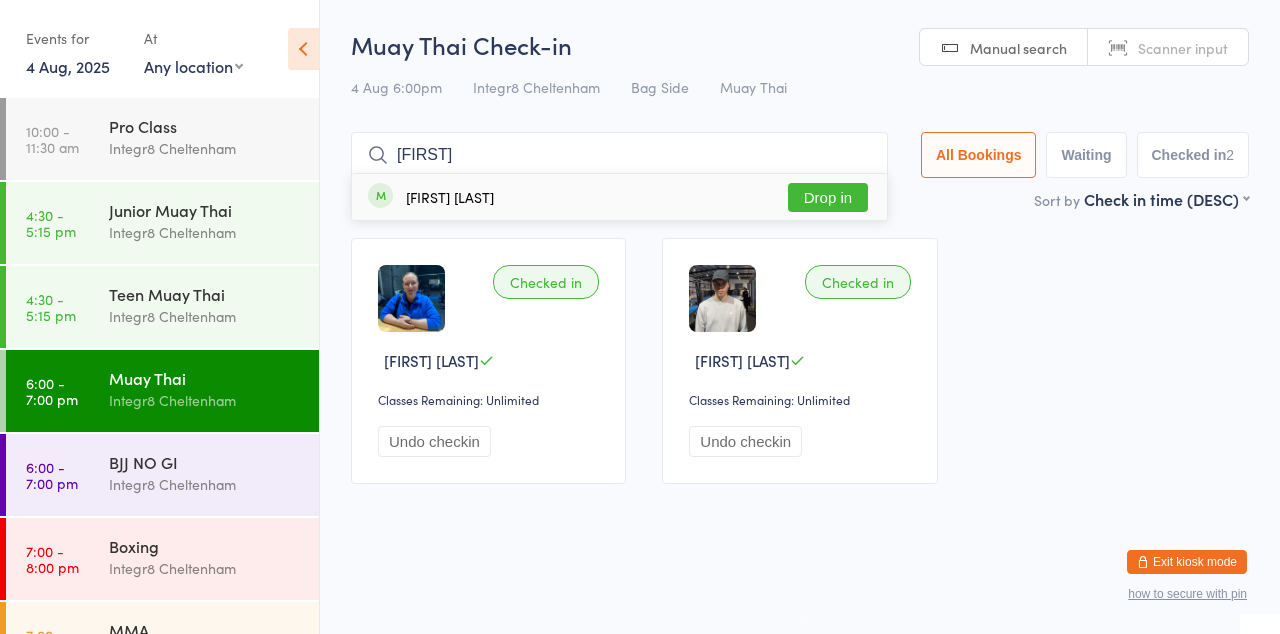 click on "Drop in" at bounding box center (828, 197) 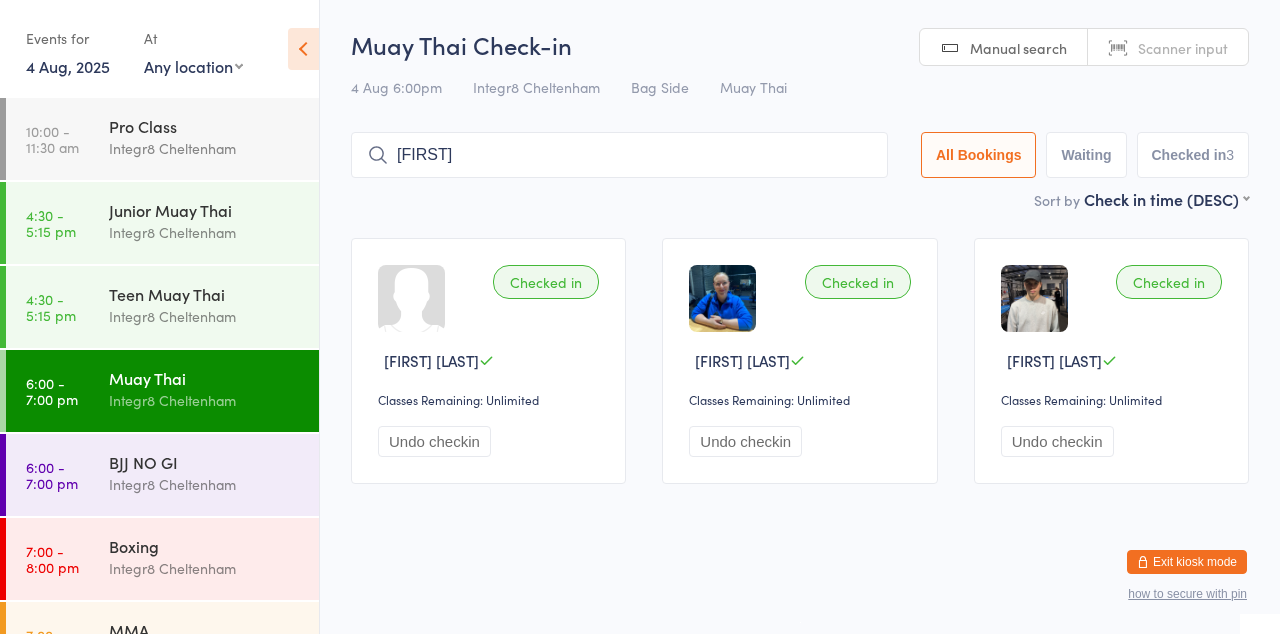 type on "[FIRST]" 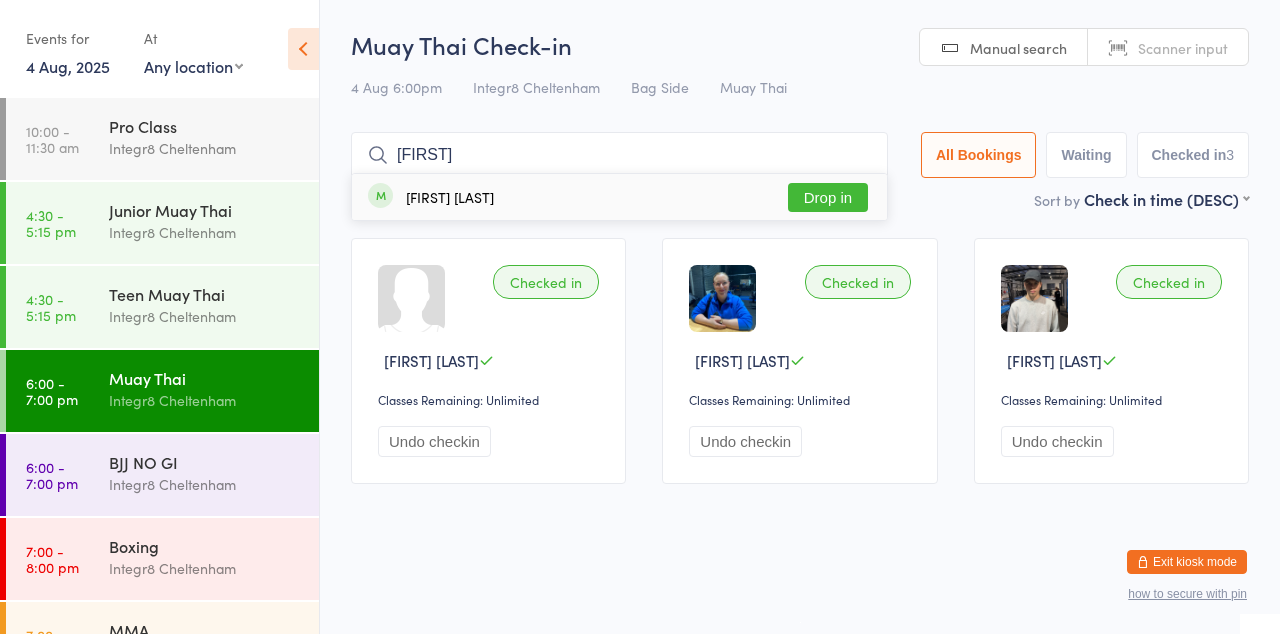 click on "Drop in" at bounding box center (828, 197) 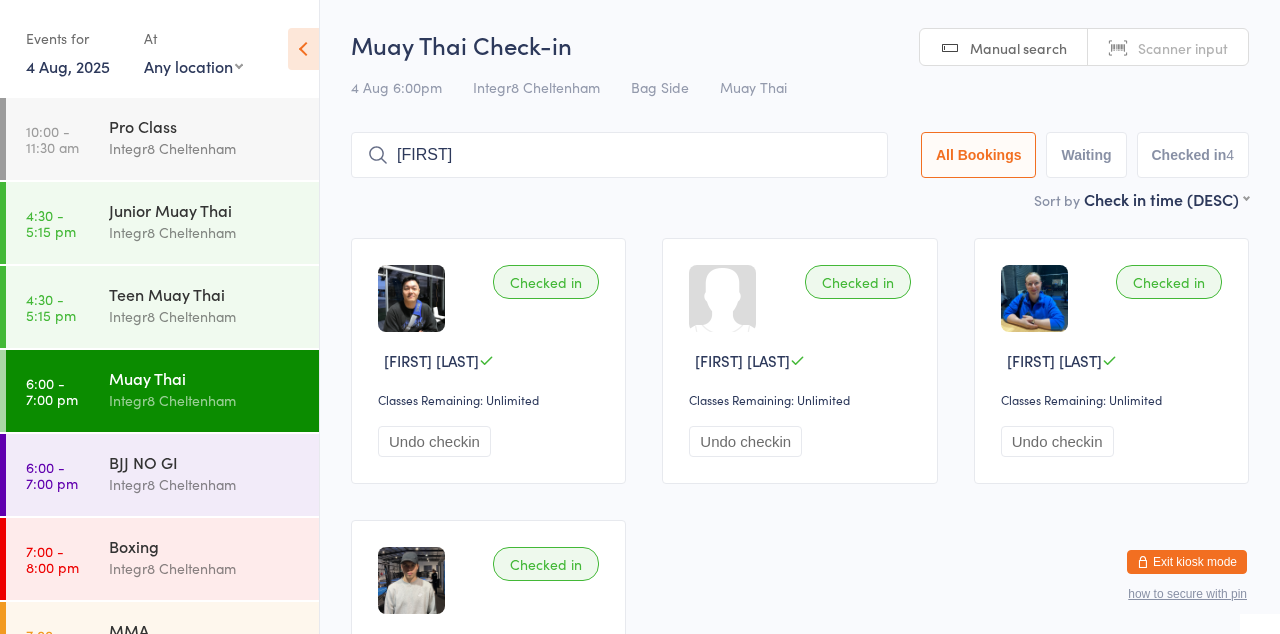 type on "[FIRST]" 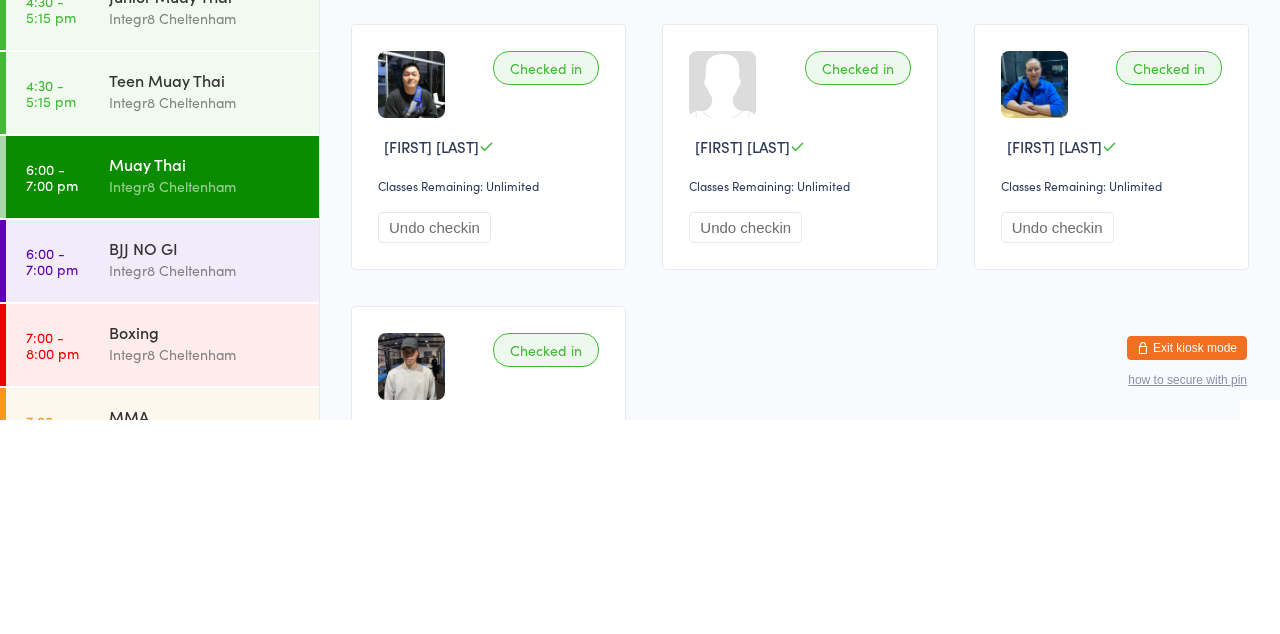 click on "BJJ NO GI" at bounding box center (205, 462) 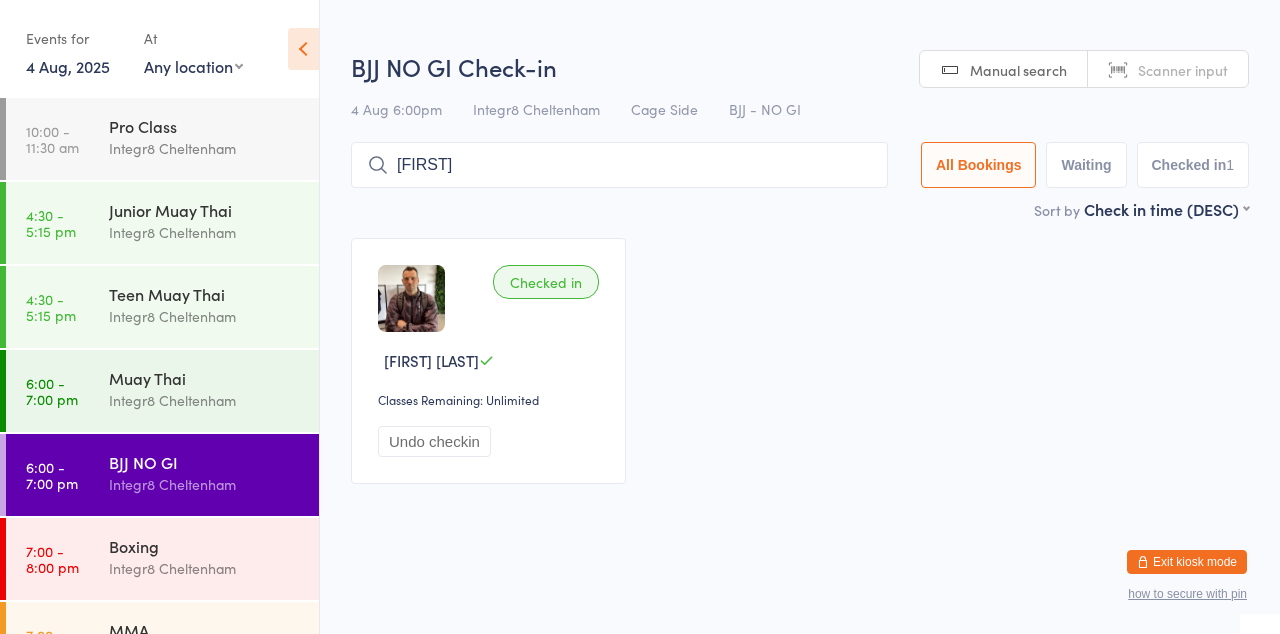 type on "[FIRST]" 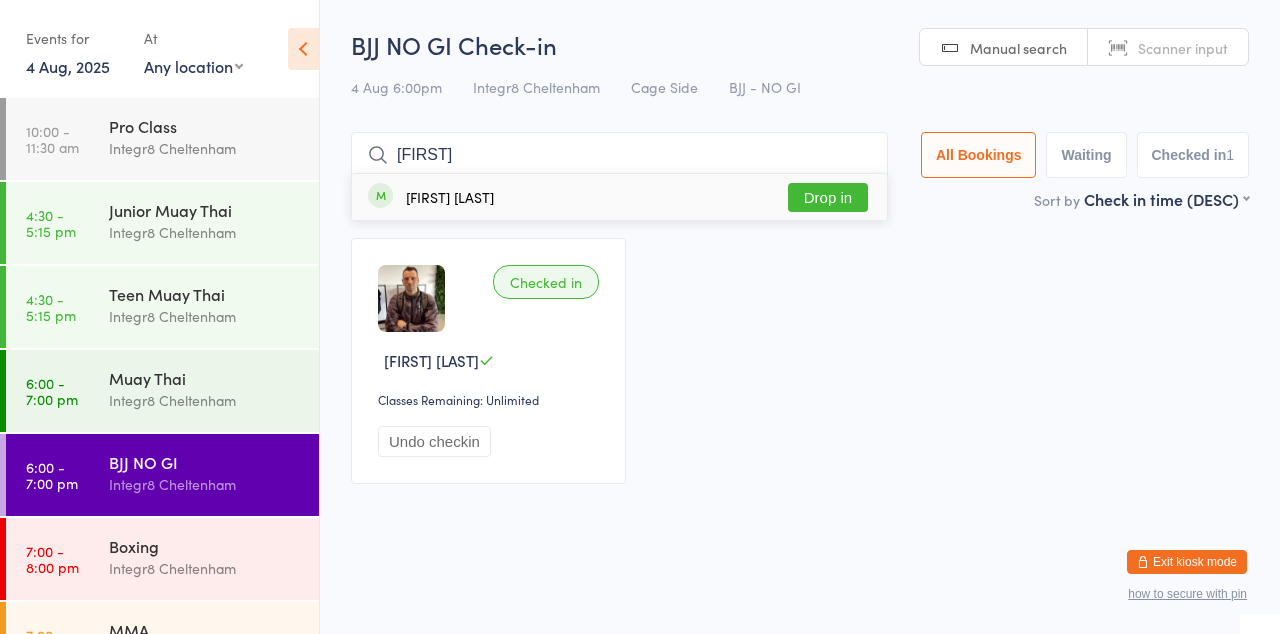 click on "Drop in" at bounding box center (828, 197) 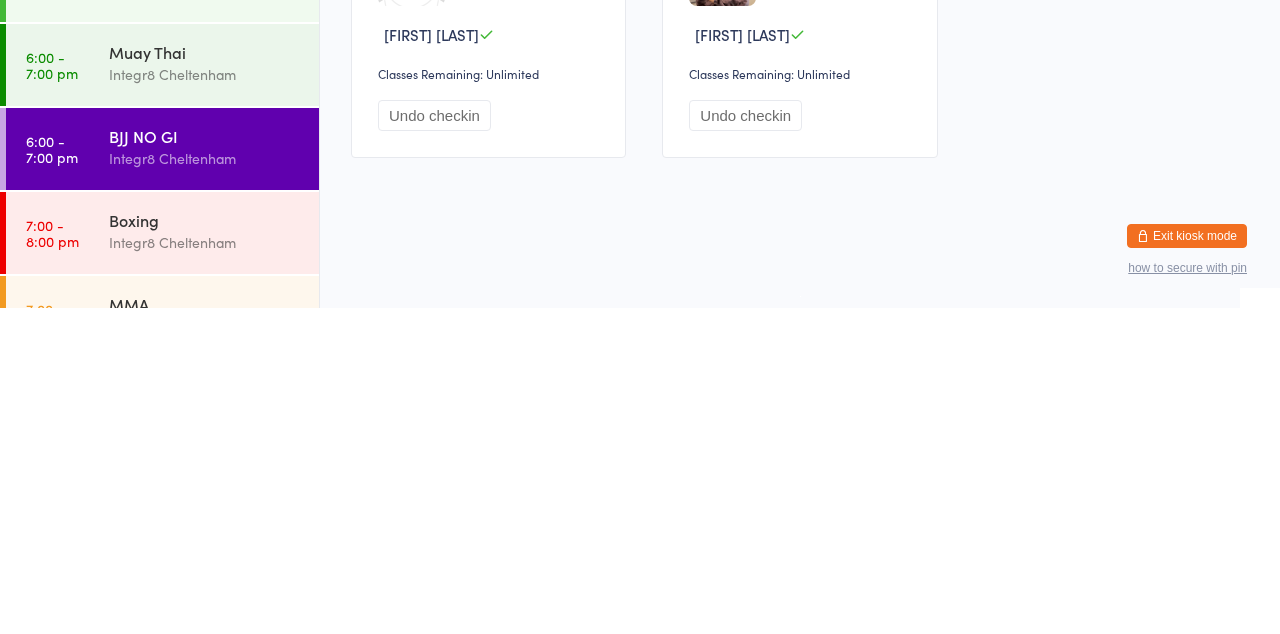 click on "Integr8 Cheltenham" at bounding box center [205, 652] 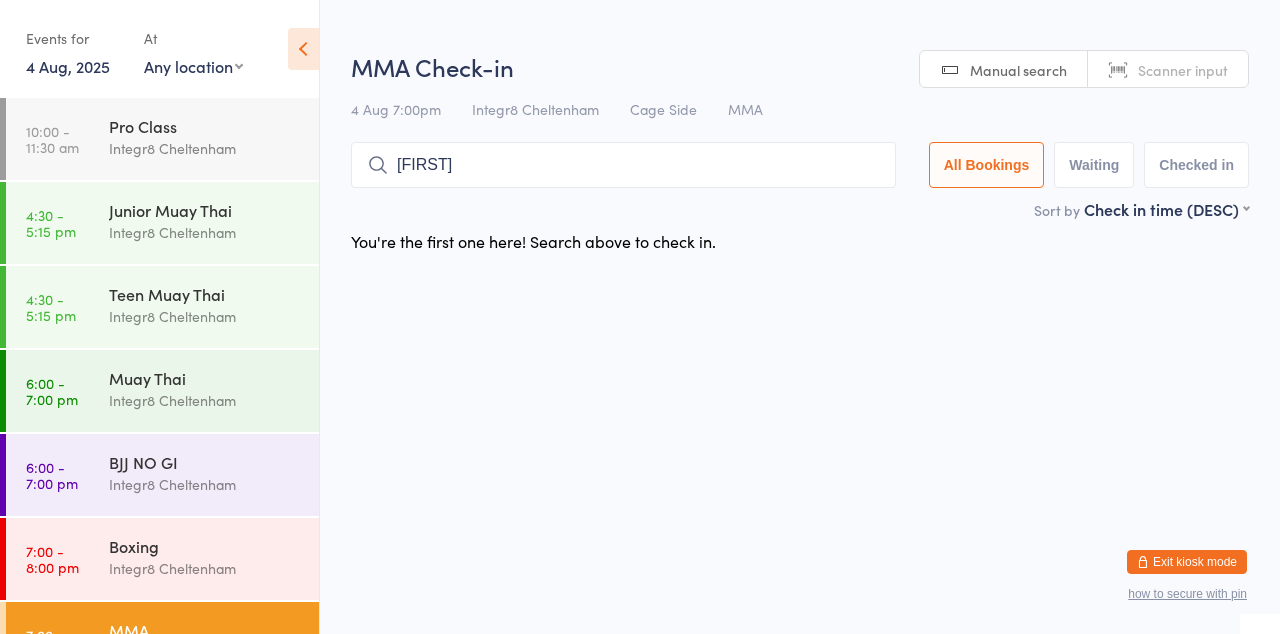type on "[FIRST]" 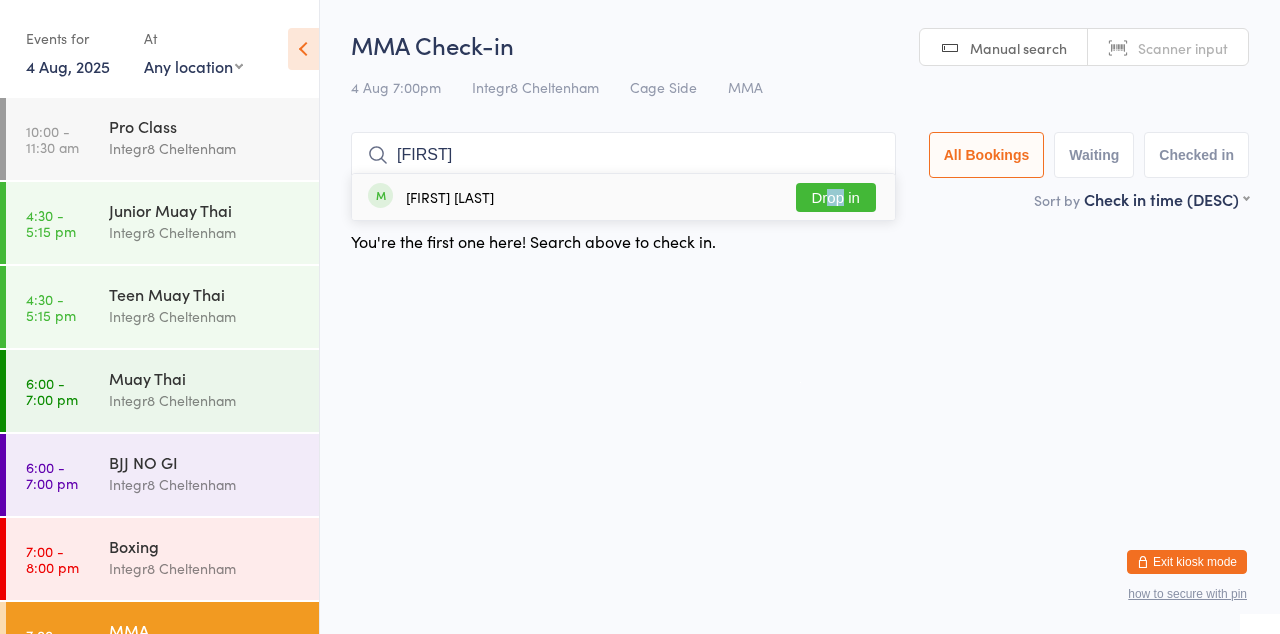 click on "Drop in" at bounding box center (836, 197) 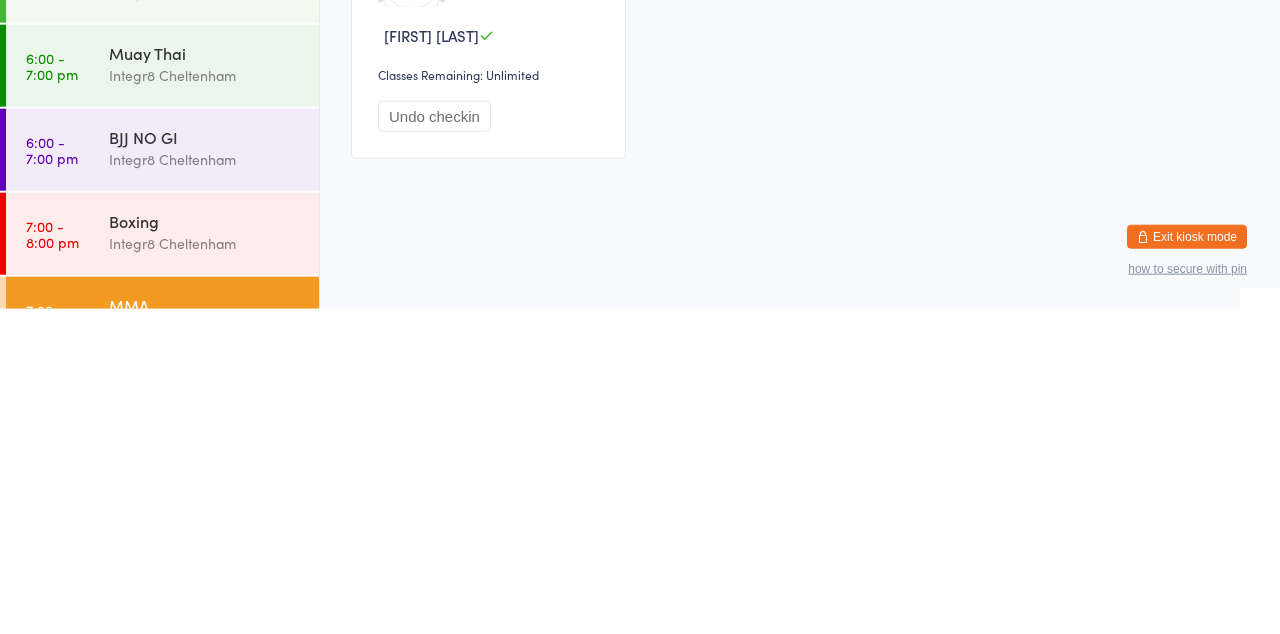 scroll, scrollTop: 0, scrollLeft: 0, axis: both 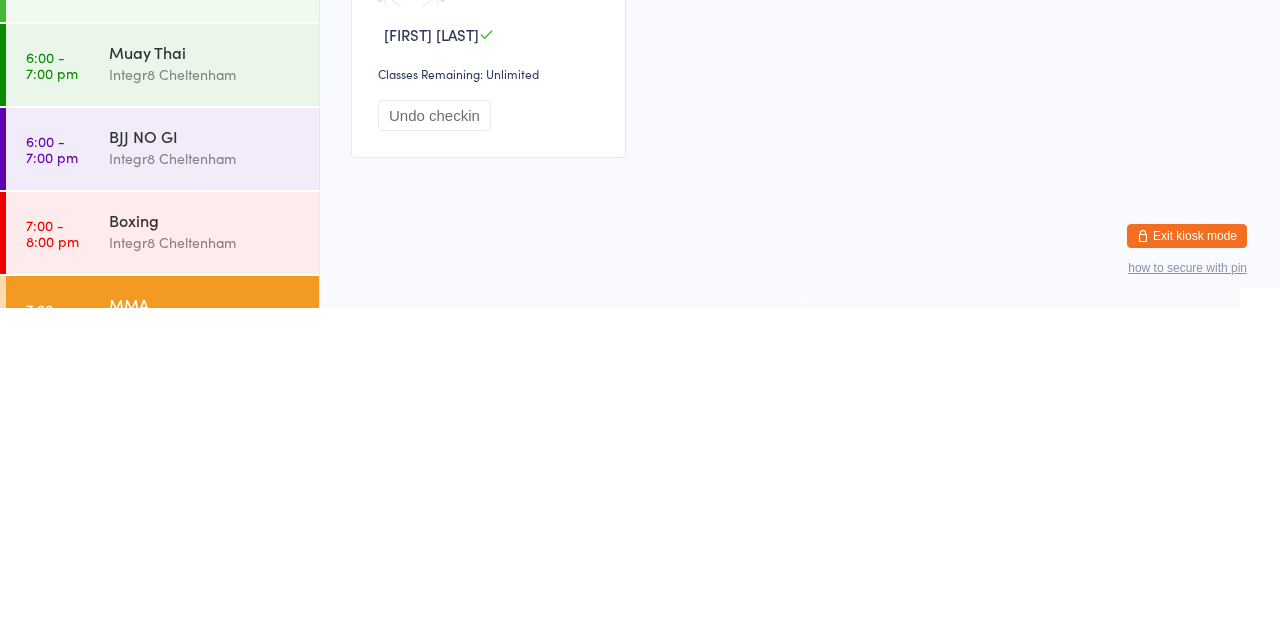 click on "Integr8 Cheltenham" at bounding box center [205, 484] 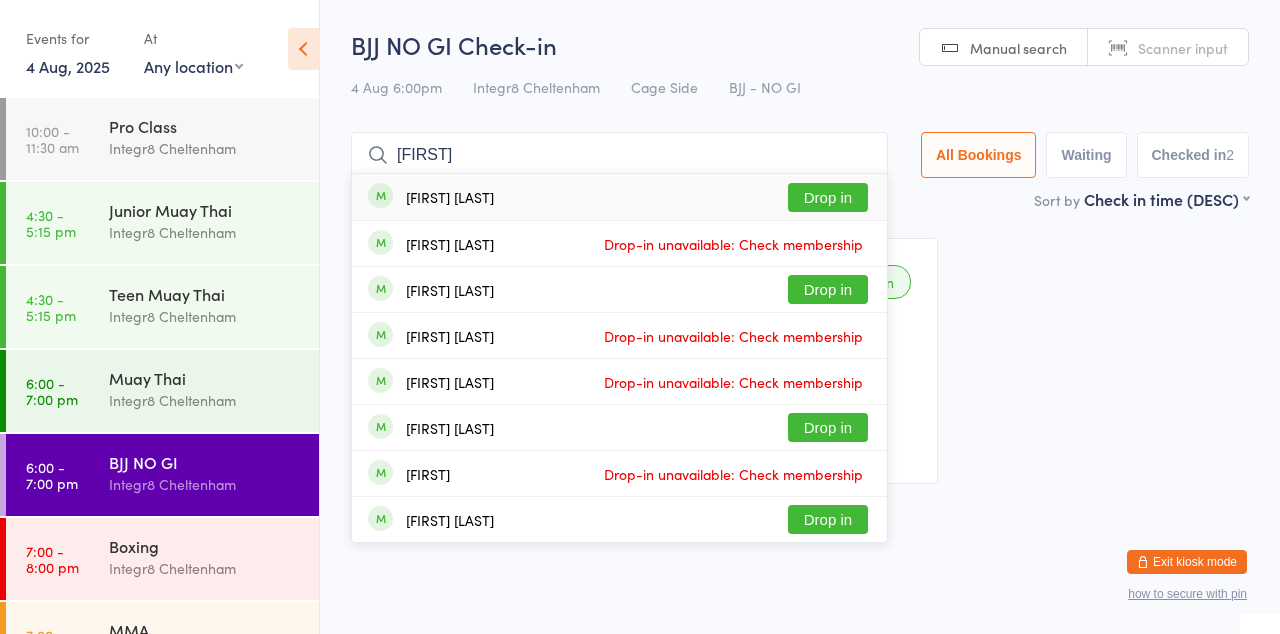type on "[FIRST]" 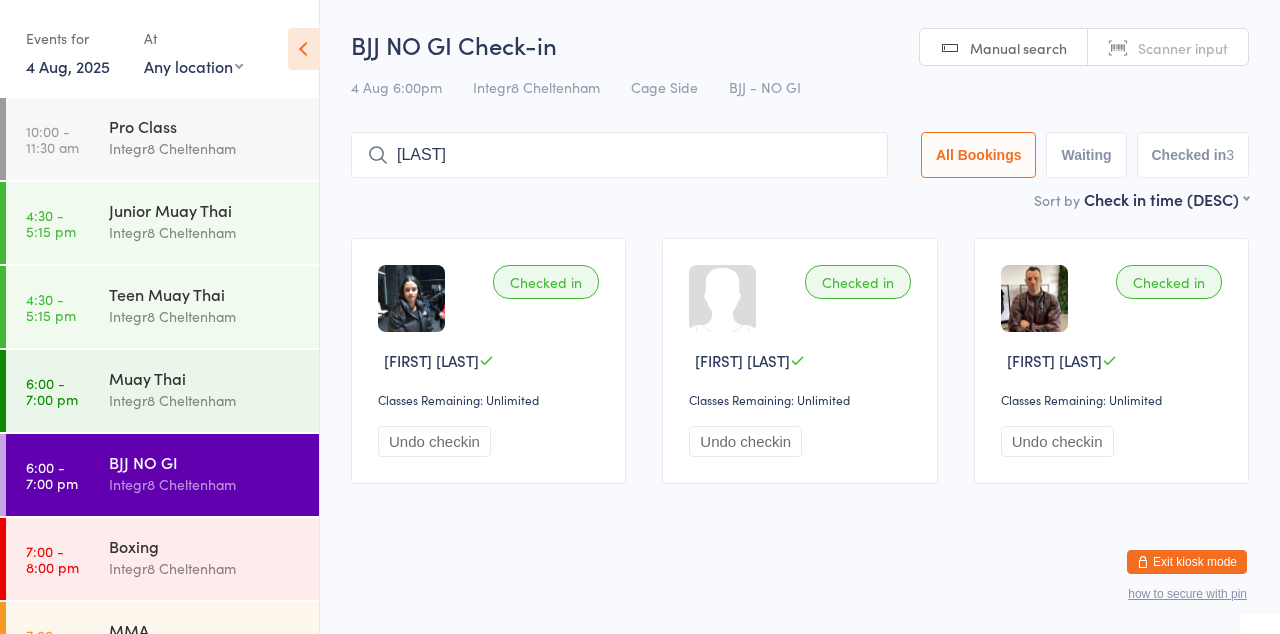 type on "[LAST]" 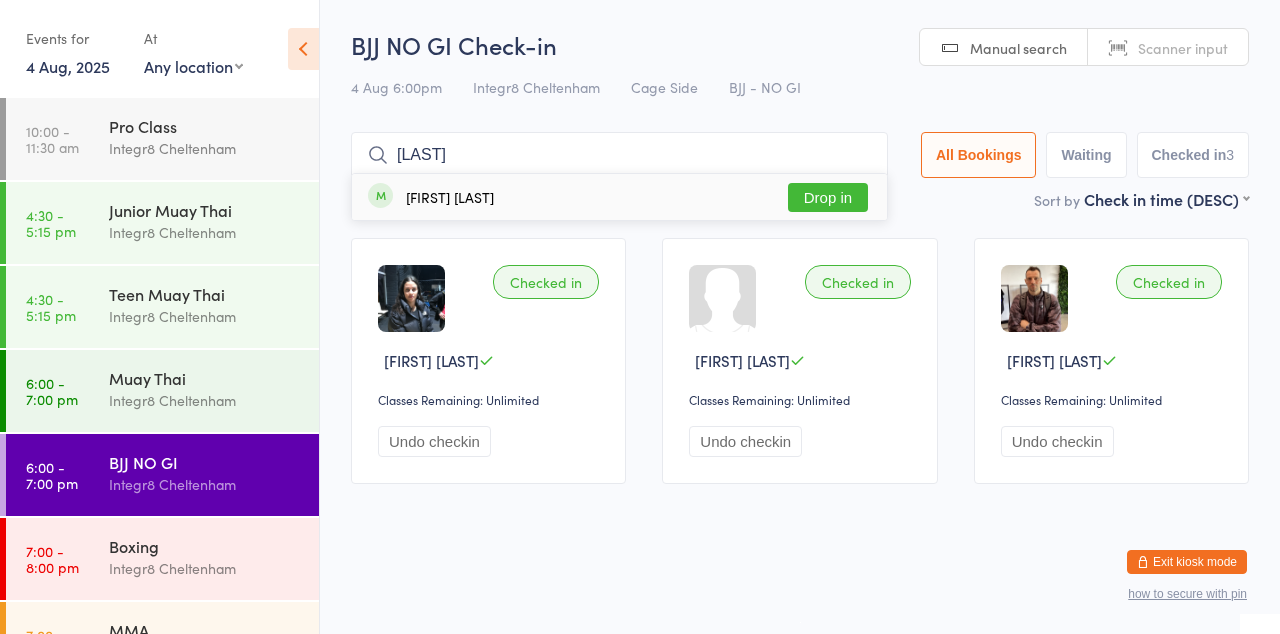 click on "Drop in" at bounding box center [828, 197] 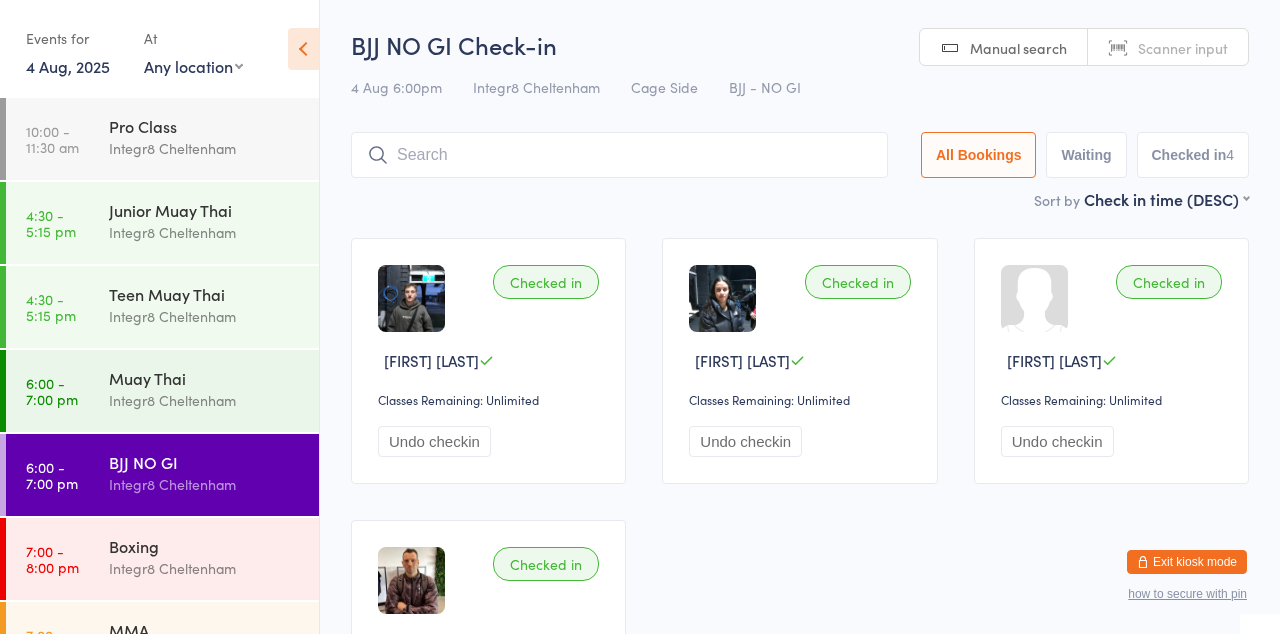 click at bounding box center (619, 155) 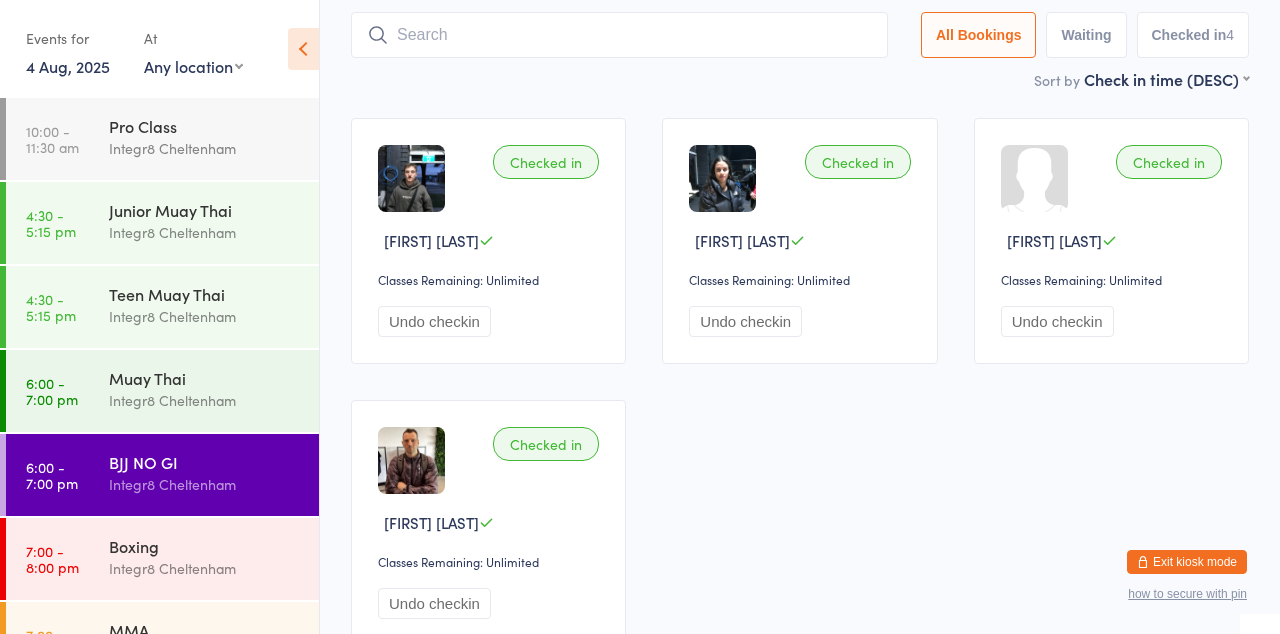scroll, scrollTop: 132, scrollLeft: 0, axis: vertical 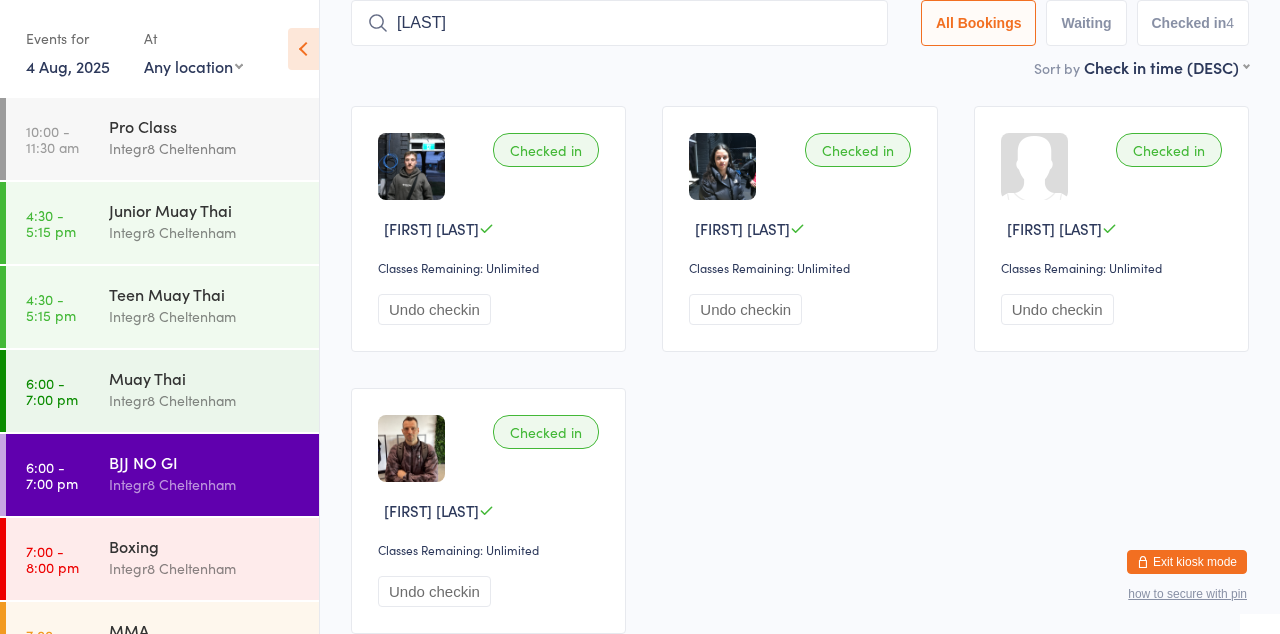type on "[LAST]" 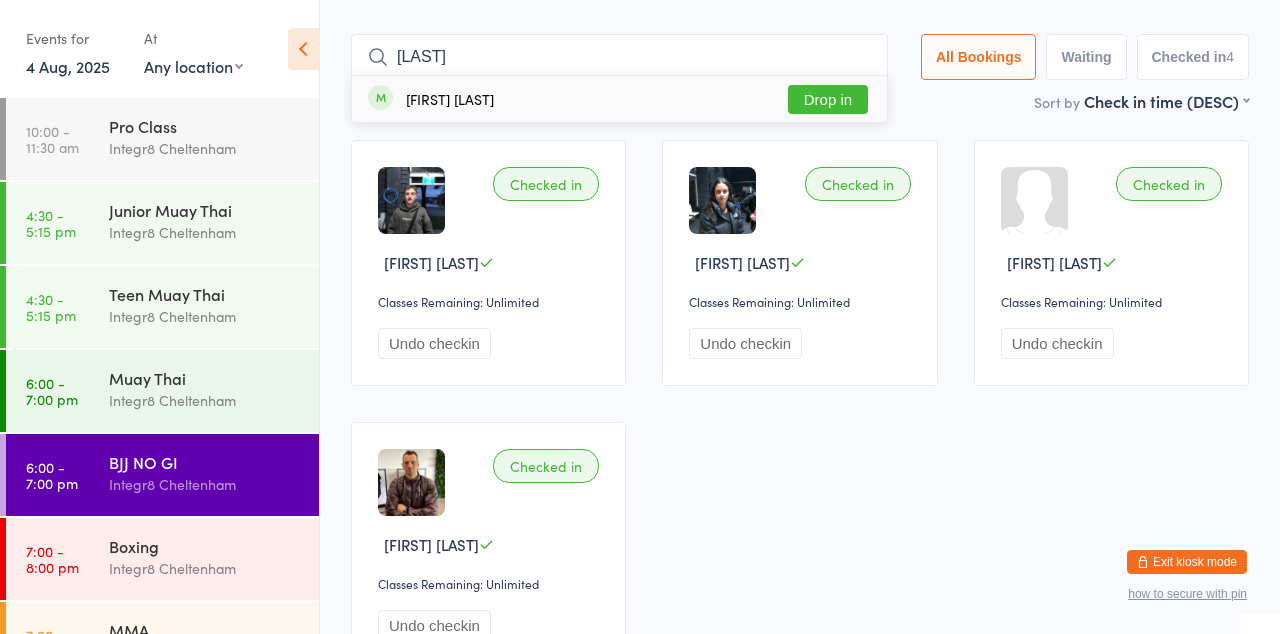 scroll, scrollTop: 0, scrollLeft: 0, axis: both 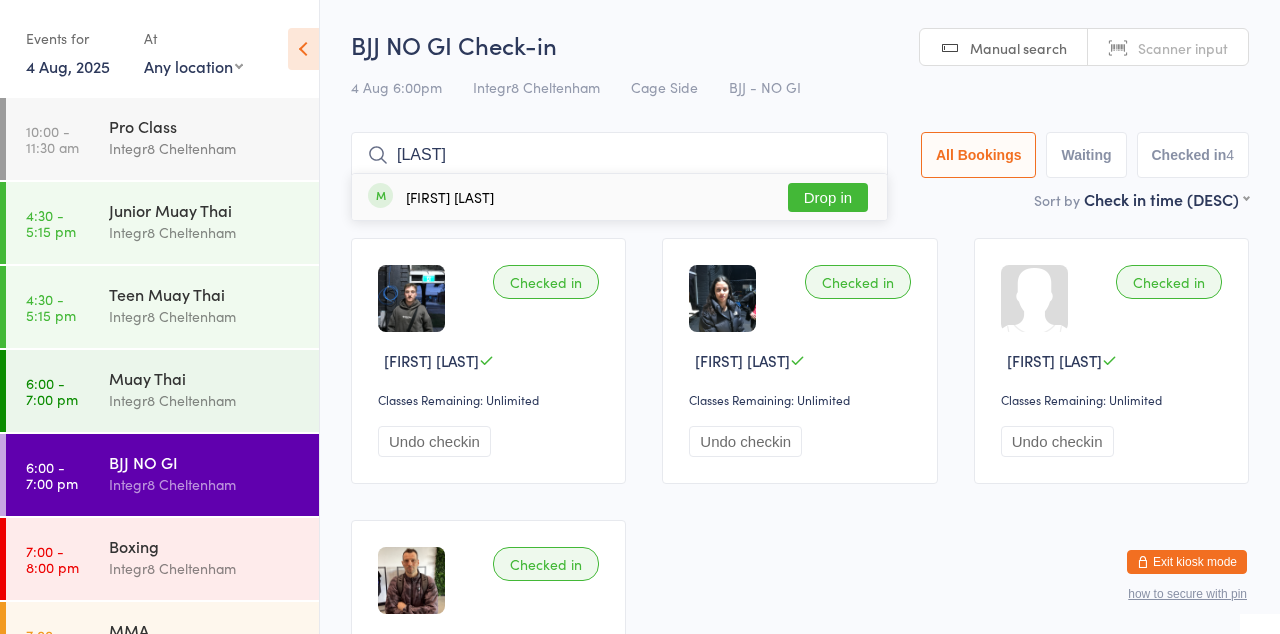 click on "[FIRST] [LAST] [ACTIVITY]" at bounding box center [619, 197] 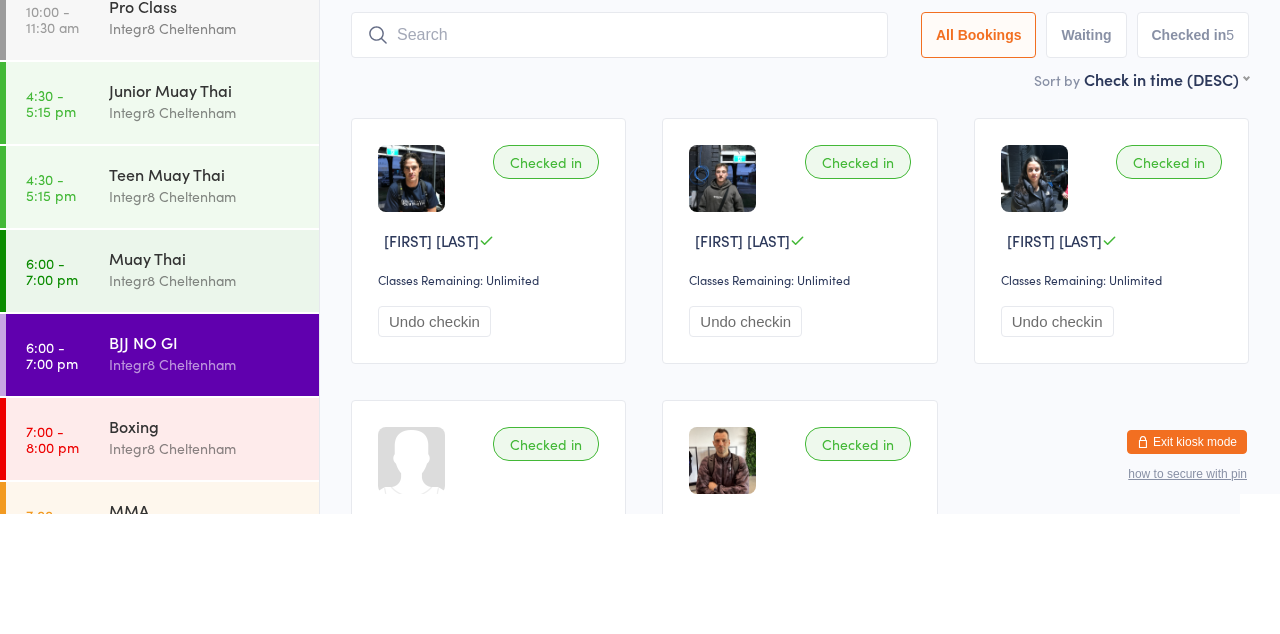 click on "[TIME] - [TIME] [ACTIVITY] [LOCATION]" at bounding box center (162, 391) 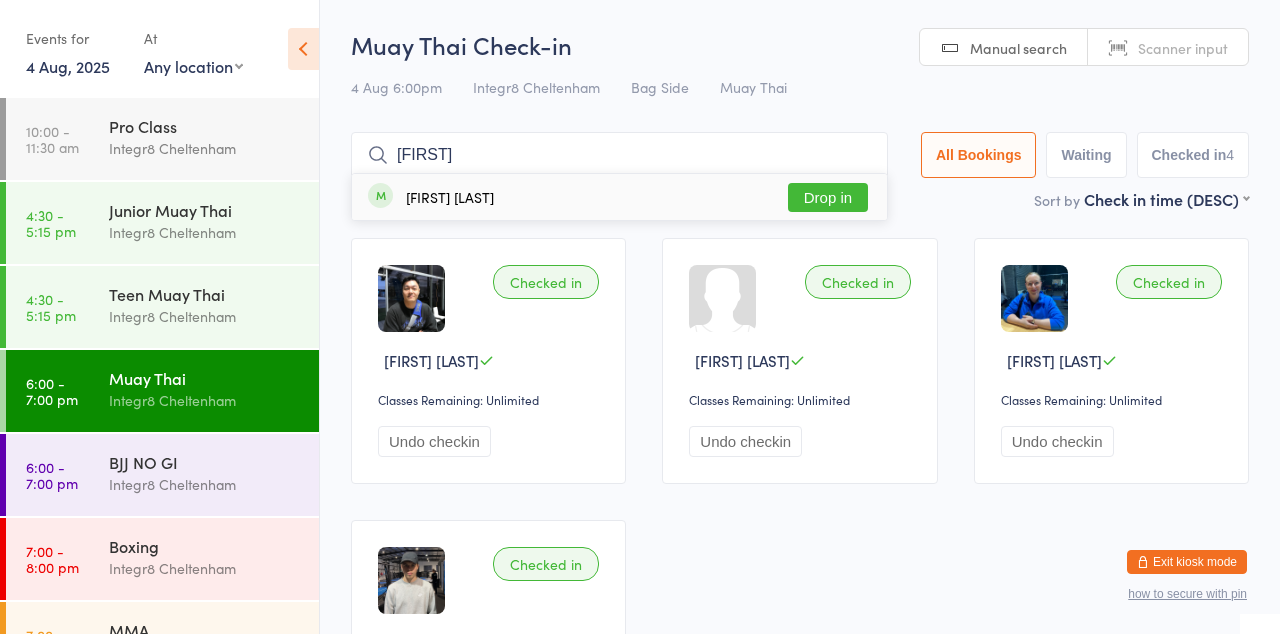 type on "[FIRST]" 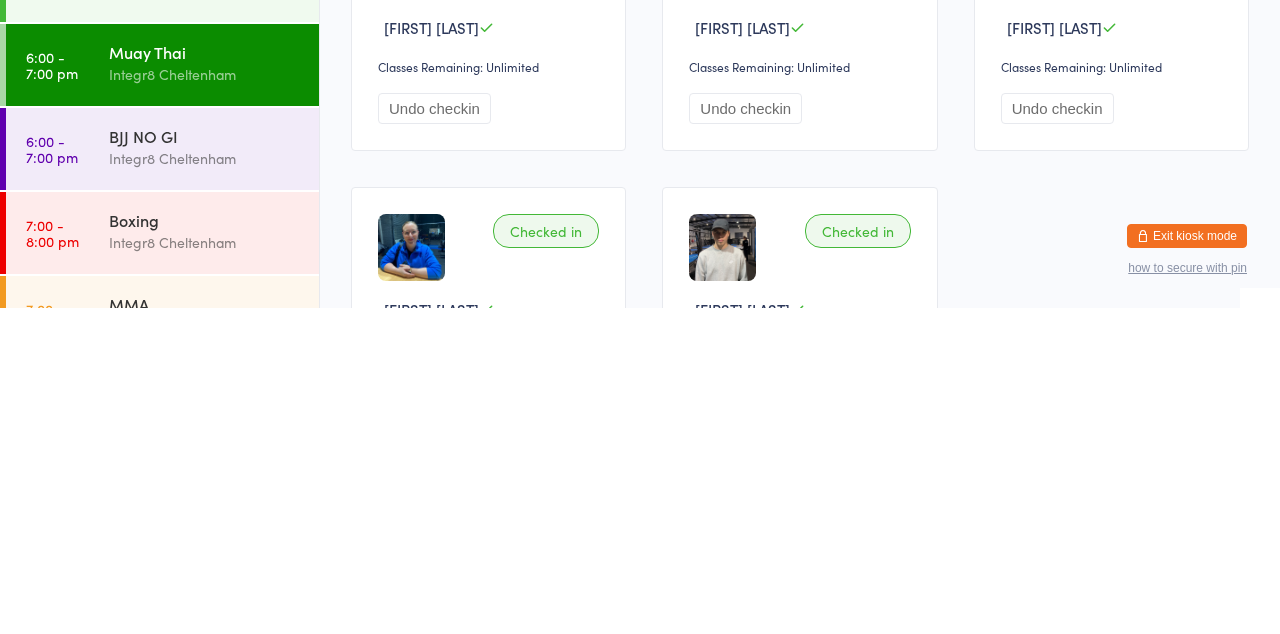 scroll, scrollTop: 174, scrollLeft: 0, axis: vertical 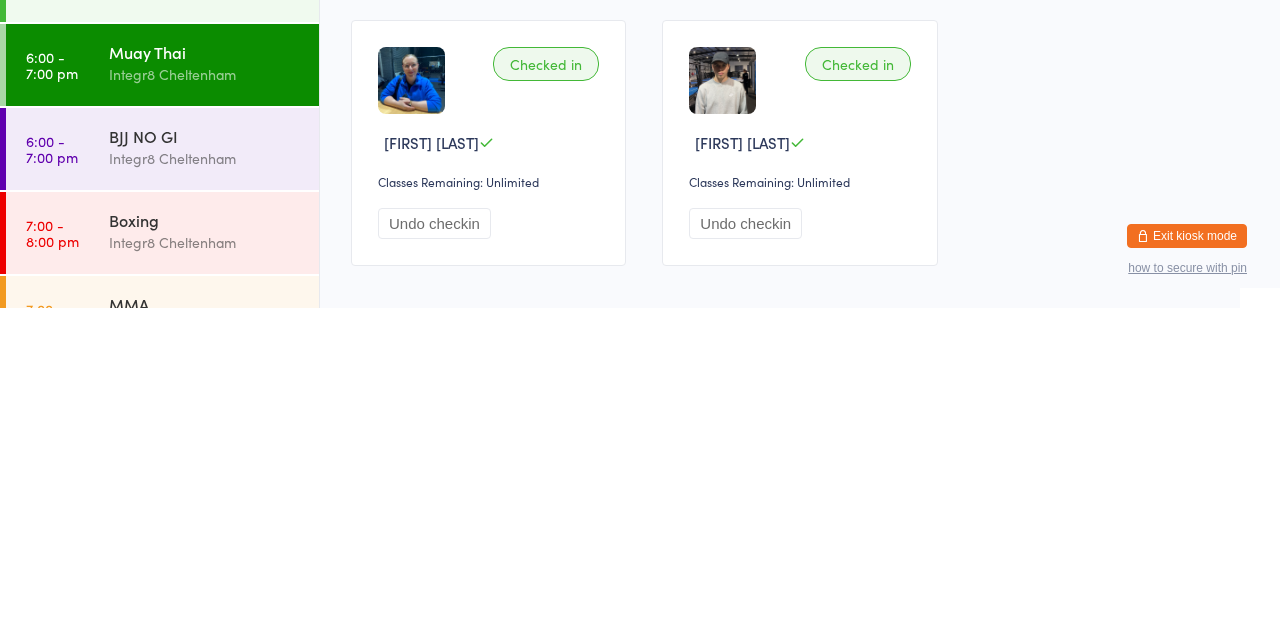 click on "BJJ NO GI" at bounding box center [205, 462] 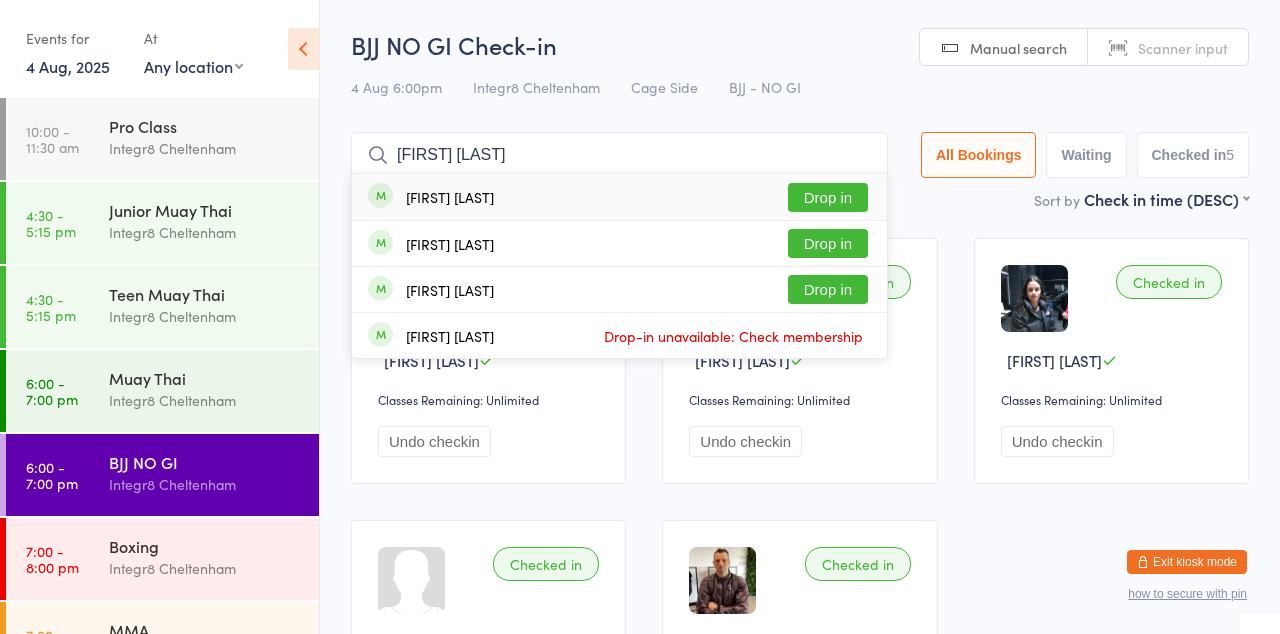 type on "[FIRST] [LAST]" 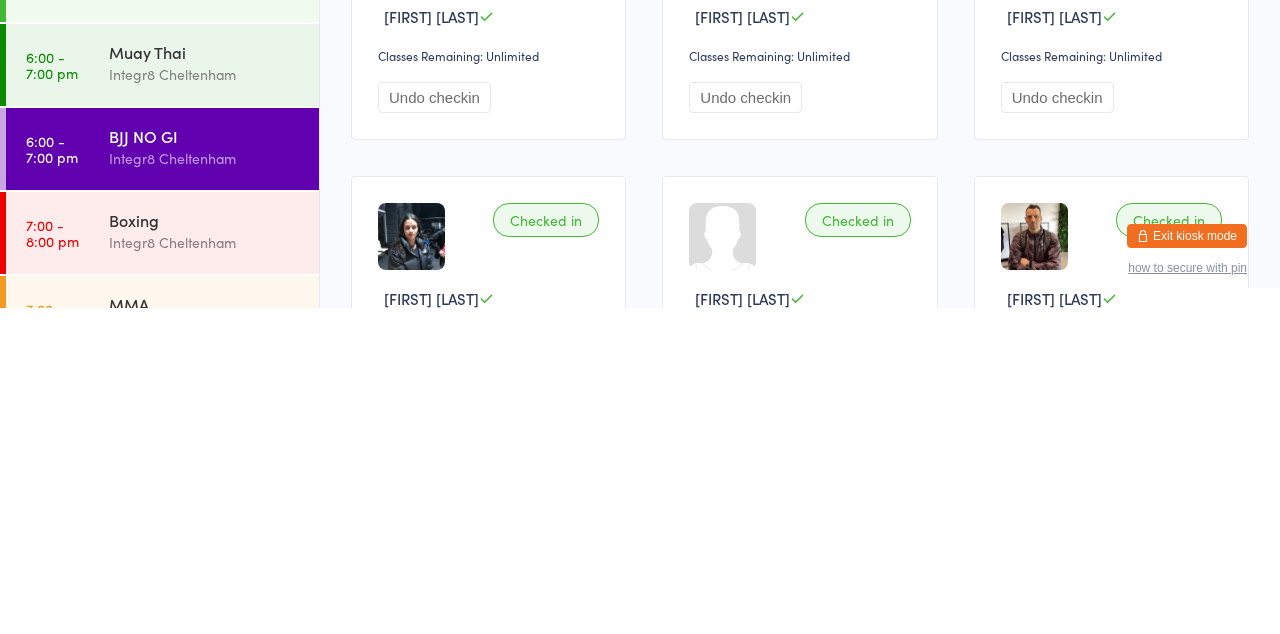 scroll, scrollTop: 19, scrollLeft: 0, axis: vertical 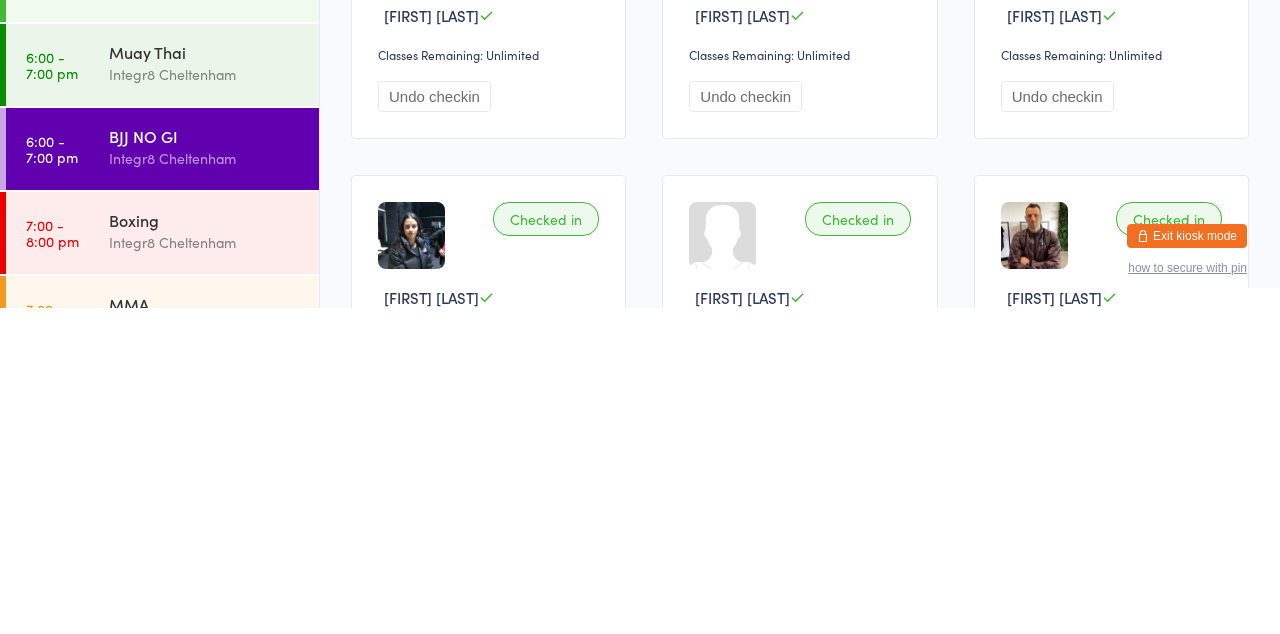 click on "Muay Thai" at bounding box center (205, 378) 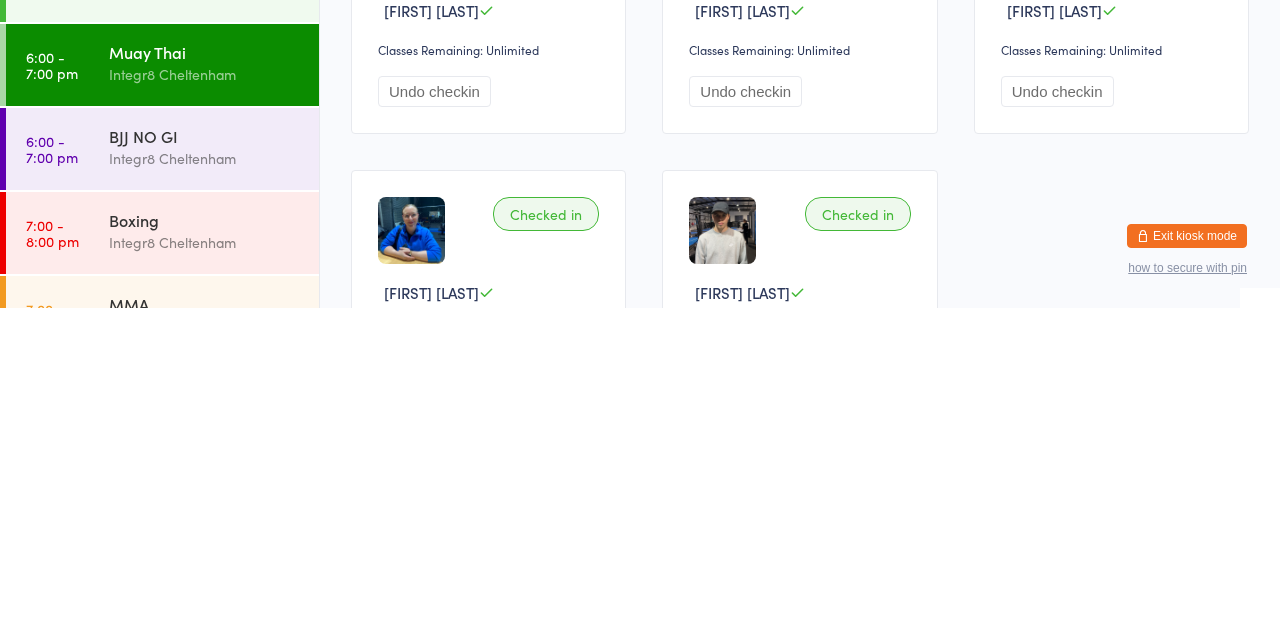 scroll, scrollTop: 24, scrollLeft: 0, axis: vertical 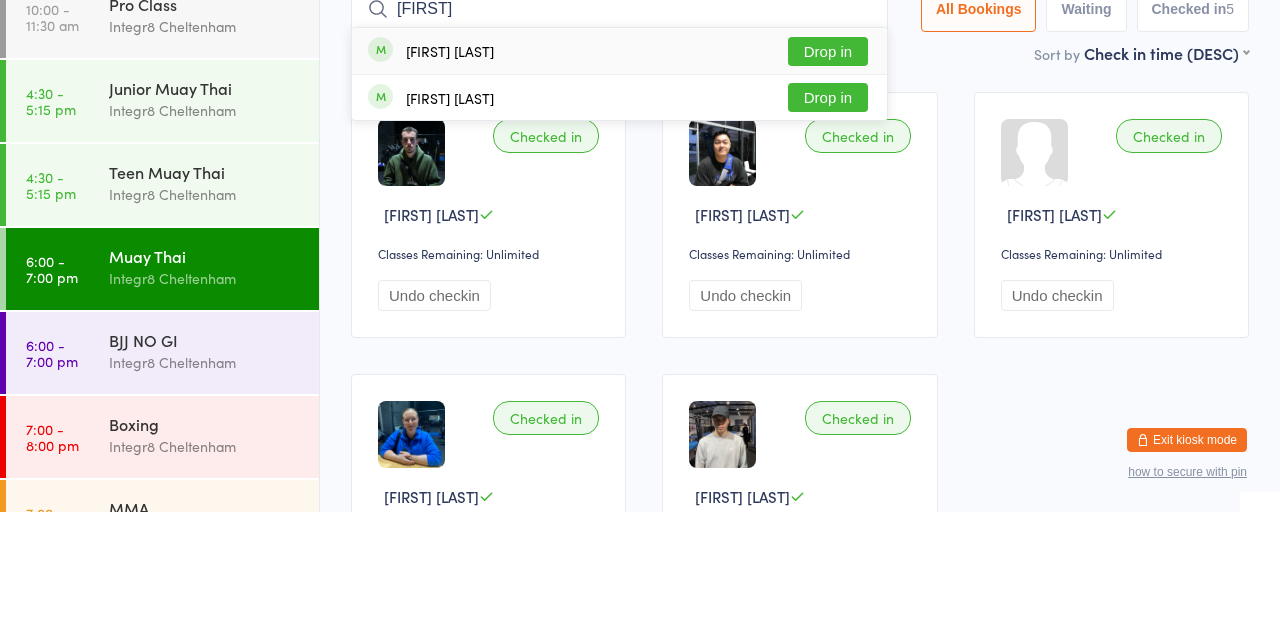type on "[FIRST]" 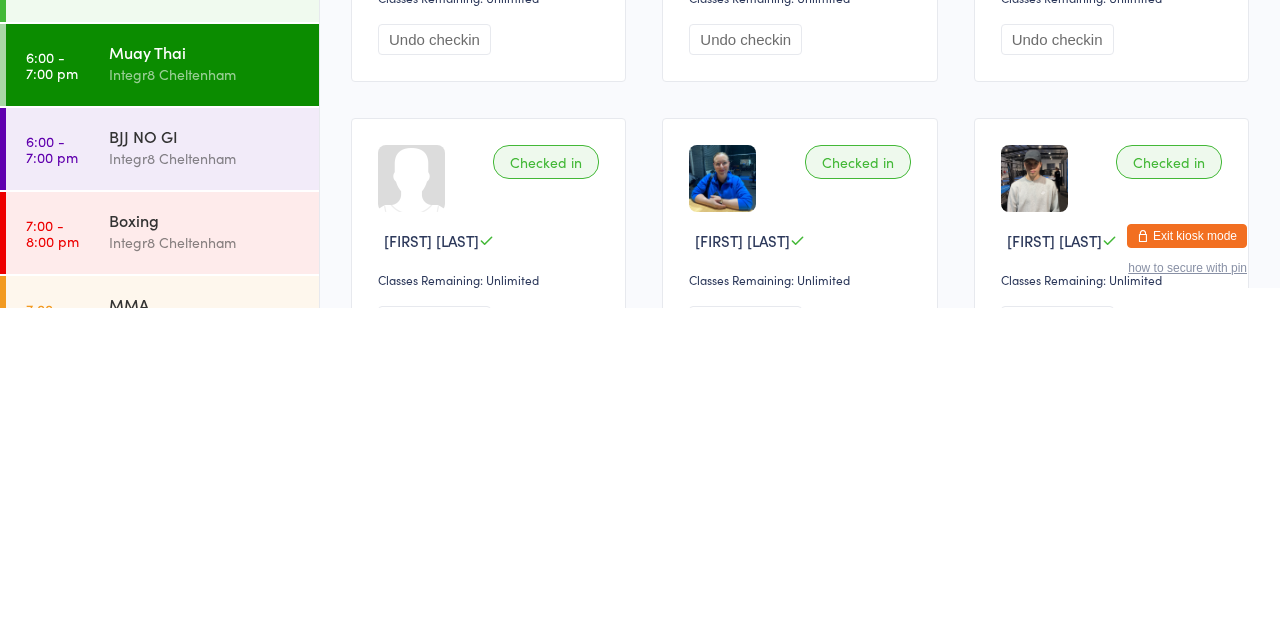 scroll, scrollTop: 86, scrollLeft: 0, axis: vertical 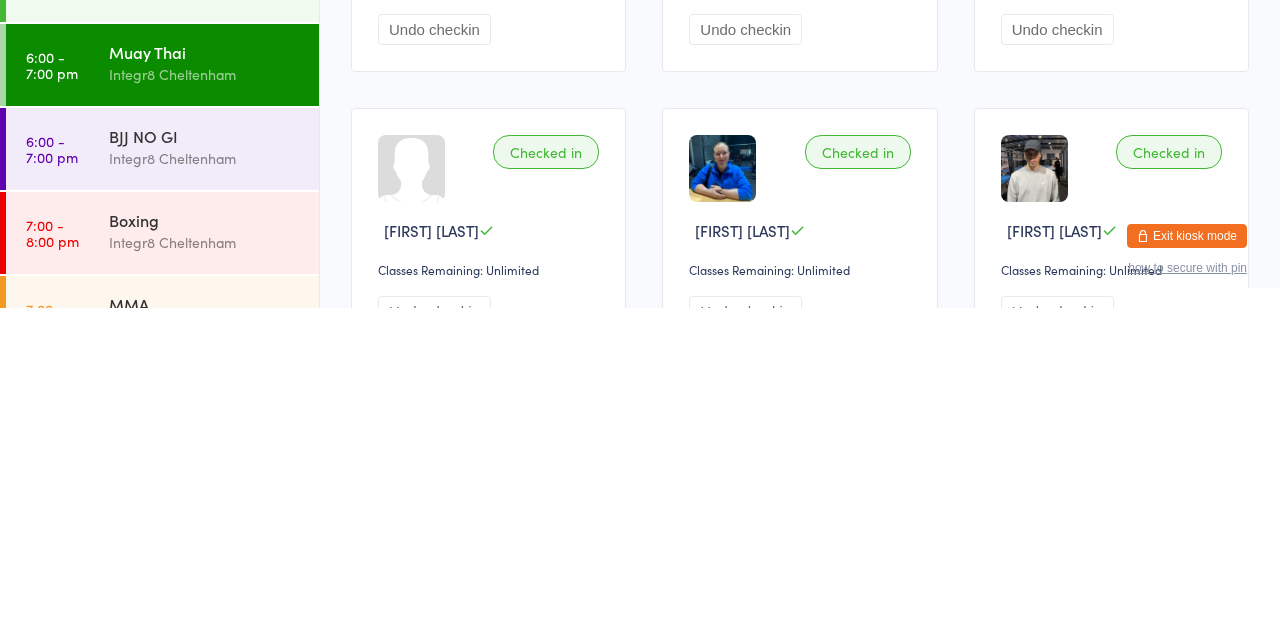 click on "Integr8 Cheltenham" at bounding box center (205, 652) 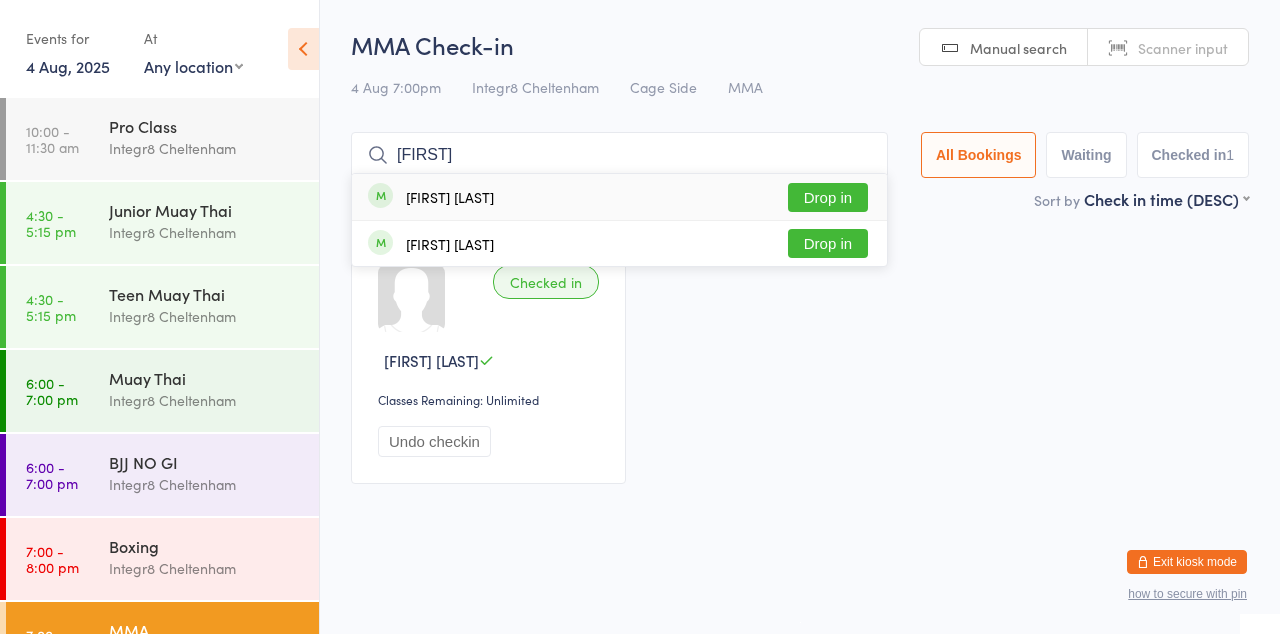 type on "[FIRST]" 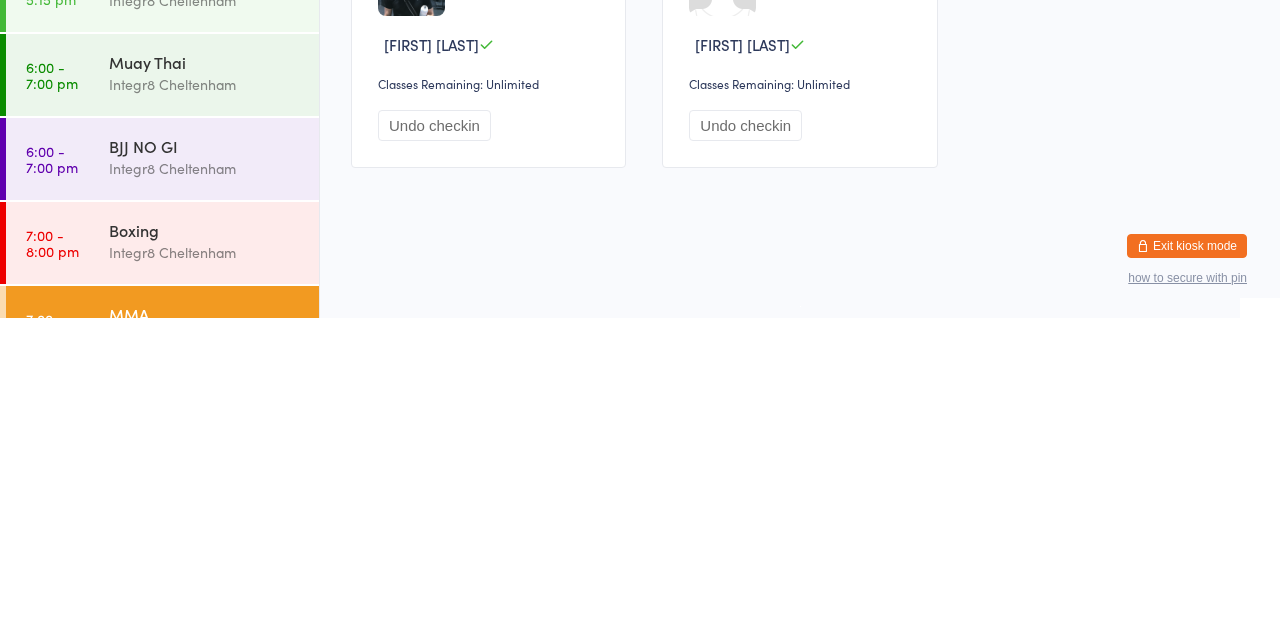 click on "Integr8 Cheltenham" at bounding box center (205, 568) 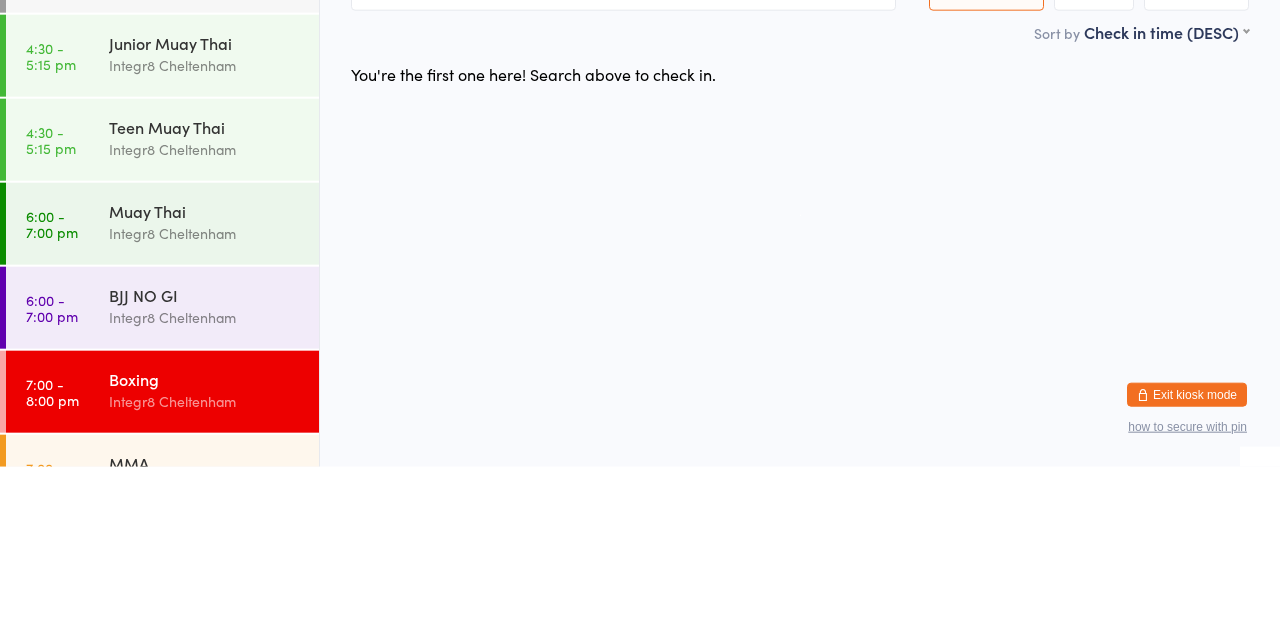 click on "Muay Thai" at bounding box center [205, 378] 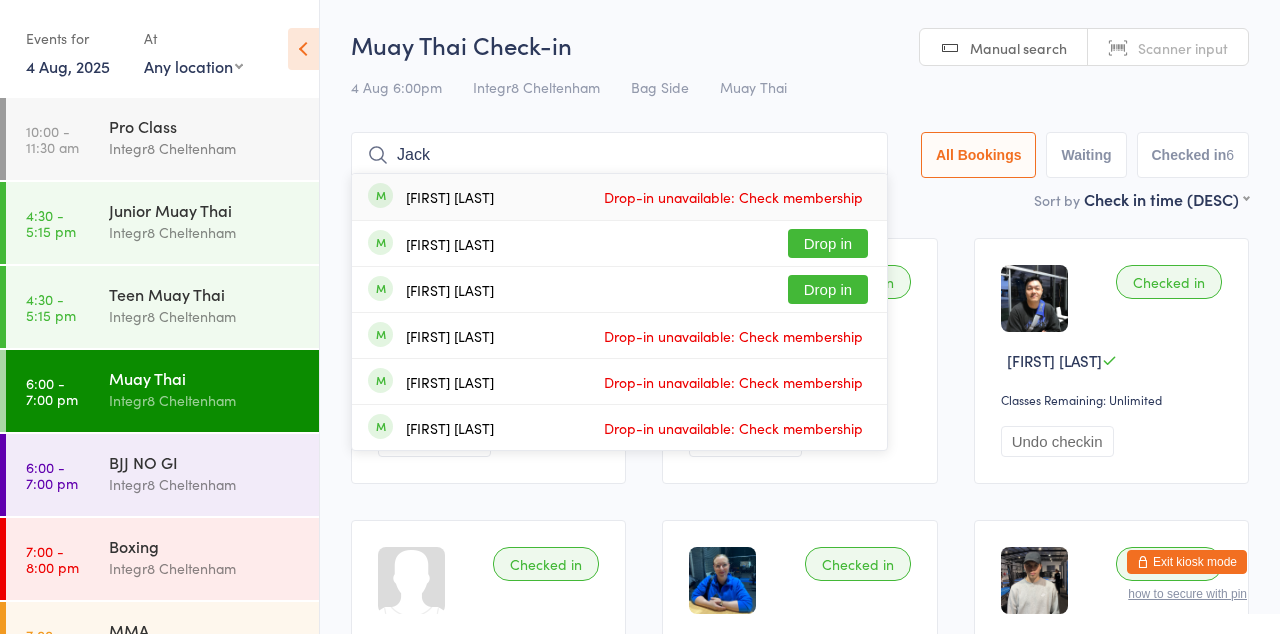 type on "Jack" 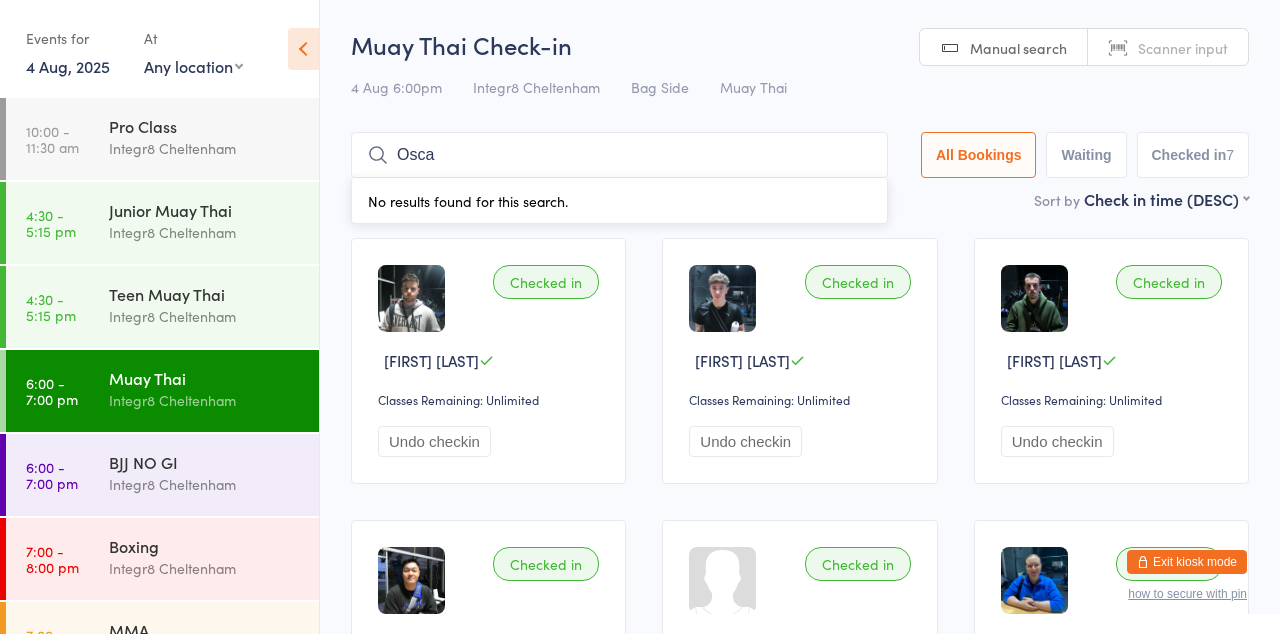 type on "Oscar" 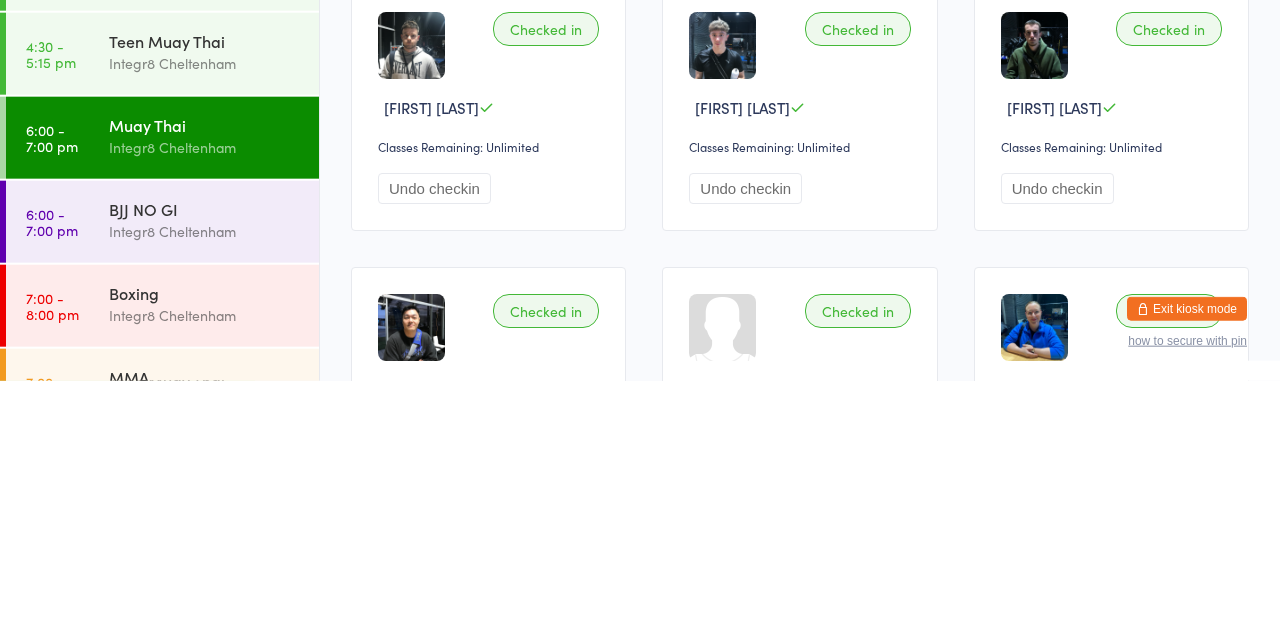 click on "BJJ NO GI" at bounding box center [205, 462] 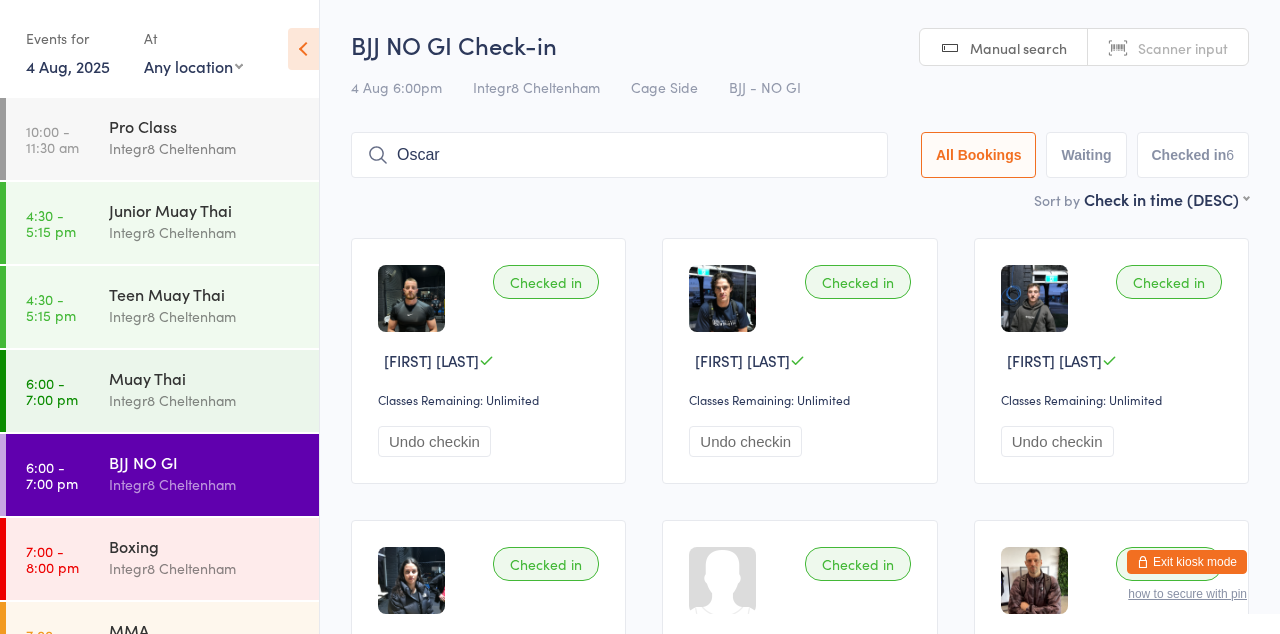 type on "Oscar" 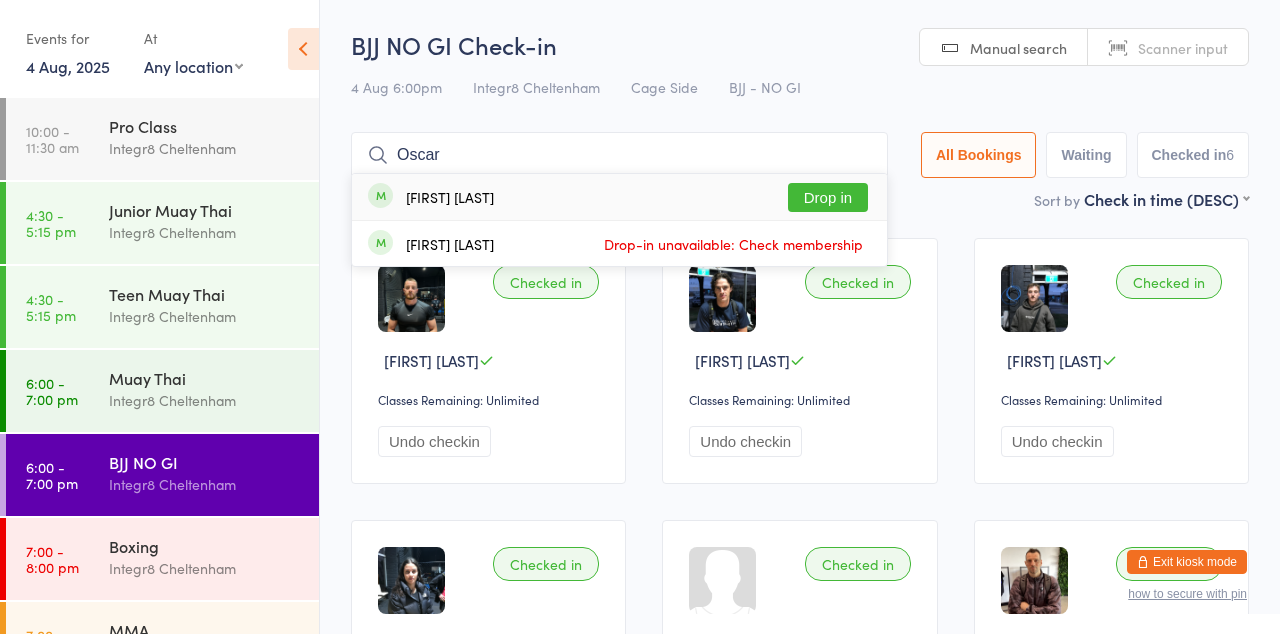 click on "Drop in" at bounding box center [828, 197] 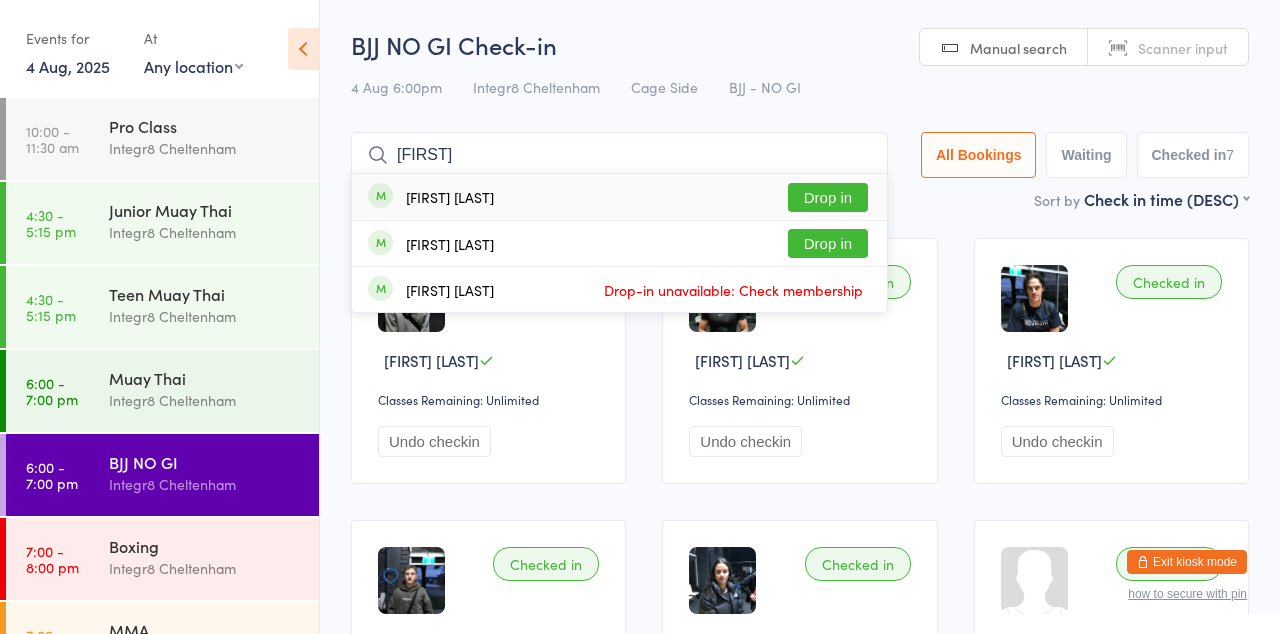 type on "[FIRST]" 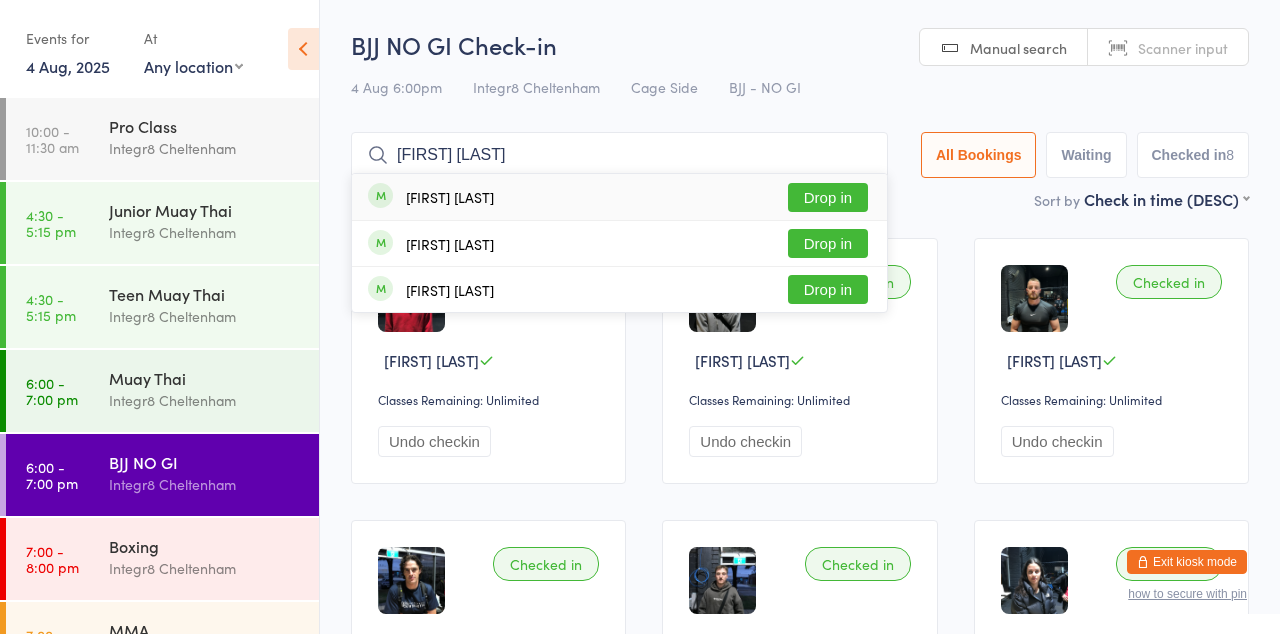 type on "[FIRST] [LAST]" 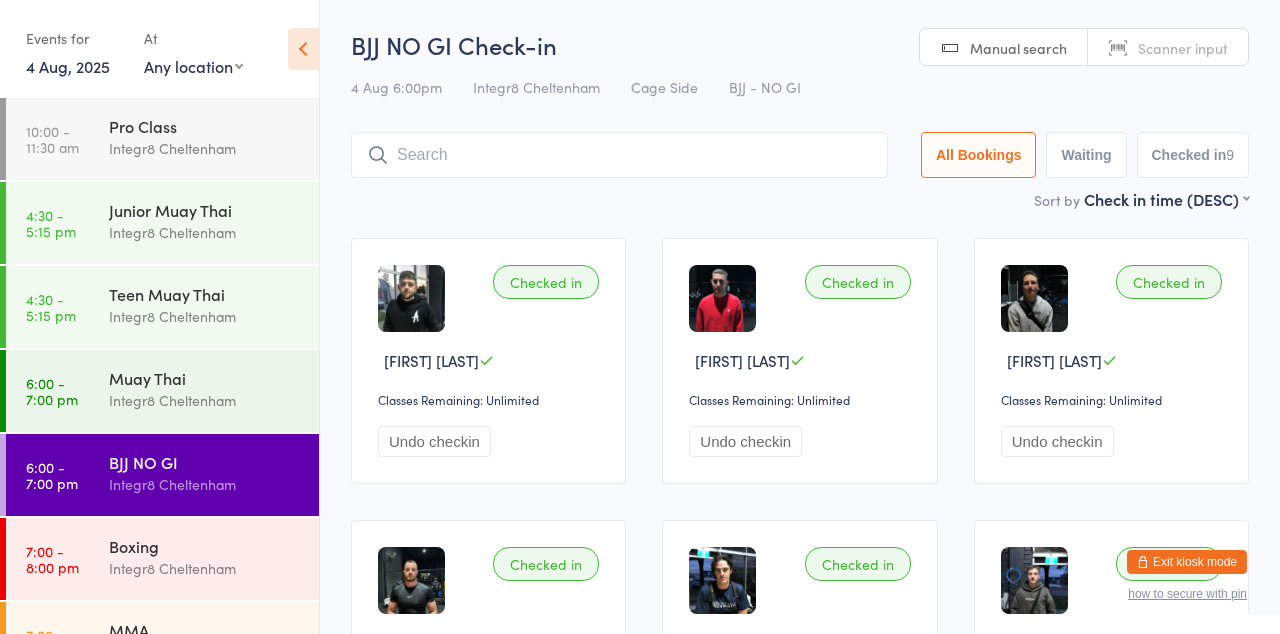 click on "Integr8 Cheltenham" at bounding box center (205, 400) 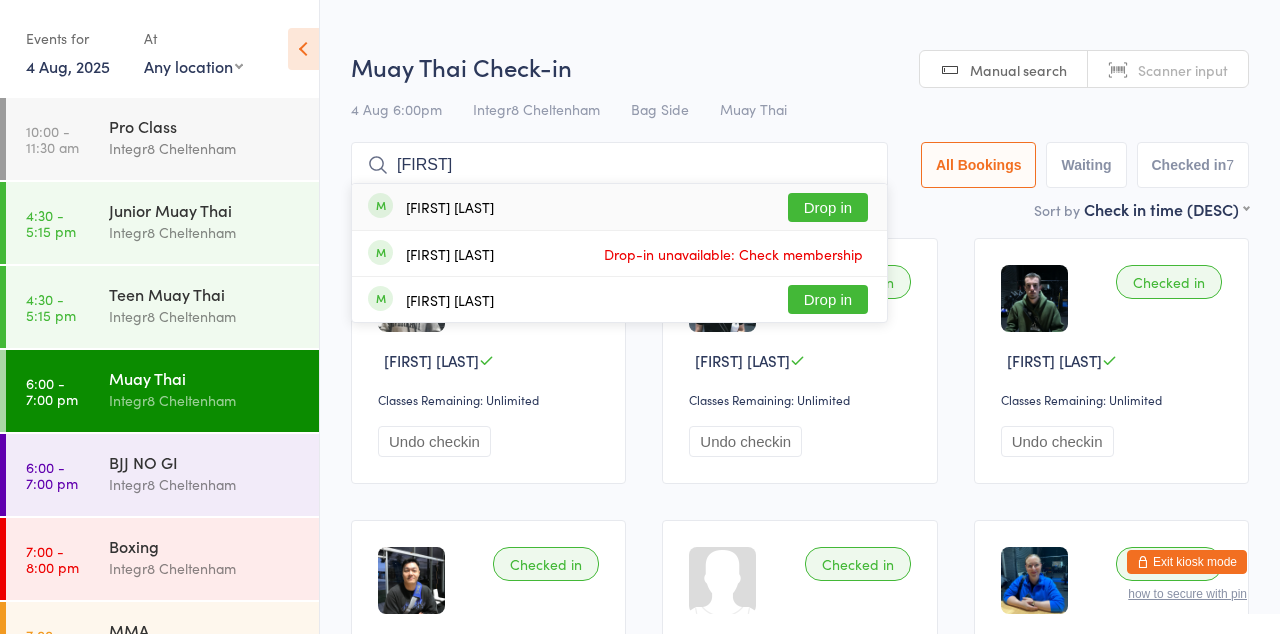 type on "[FIRST]" 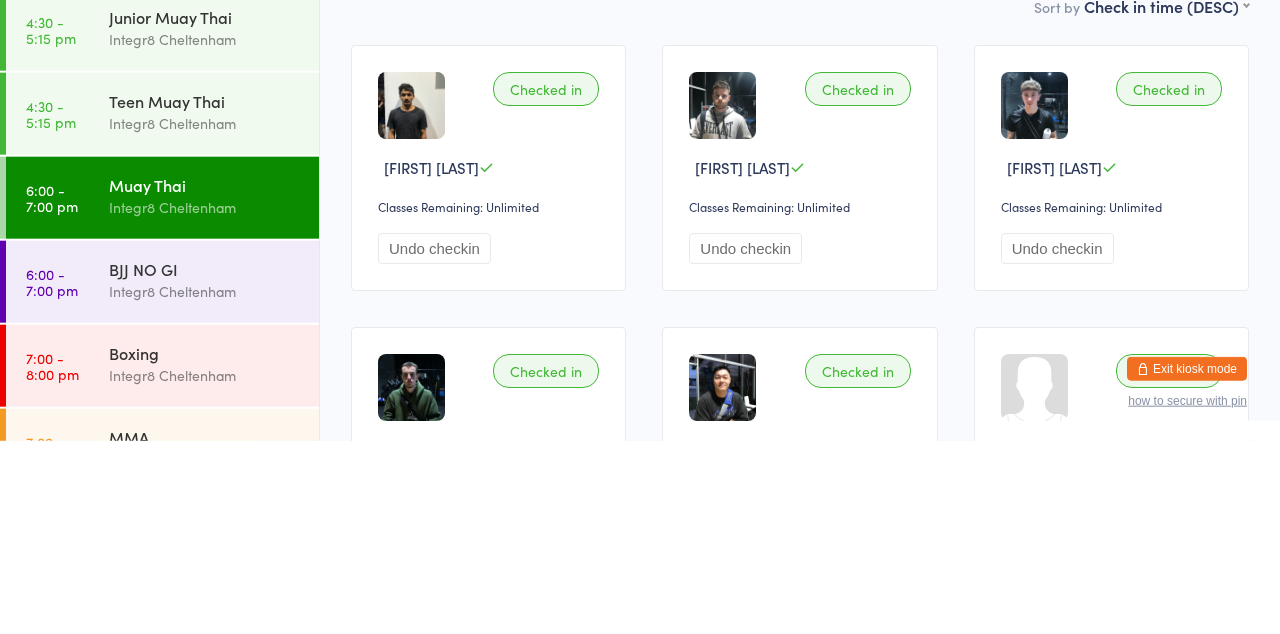 click on "BJJ NO GI" at bounding box center [205, 462] 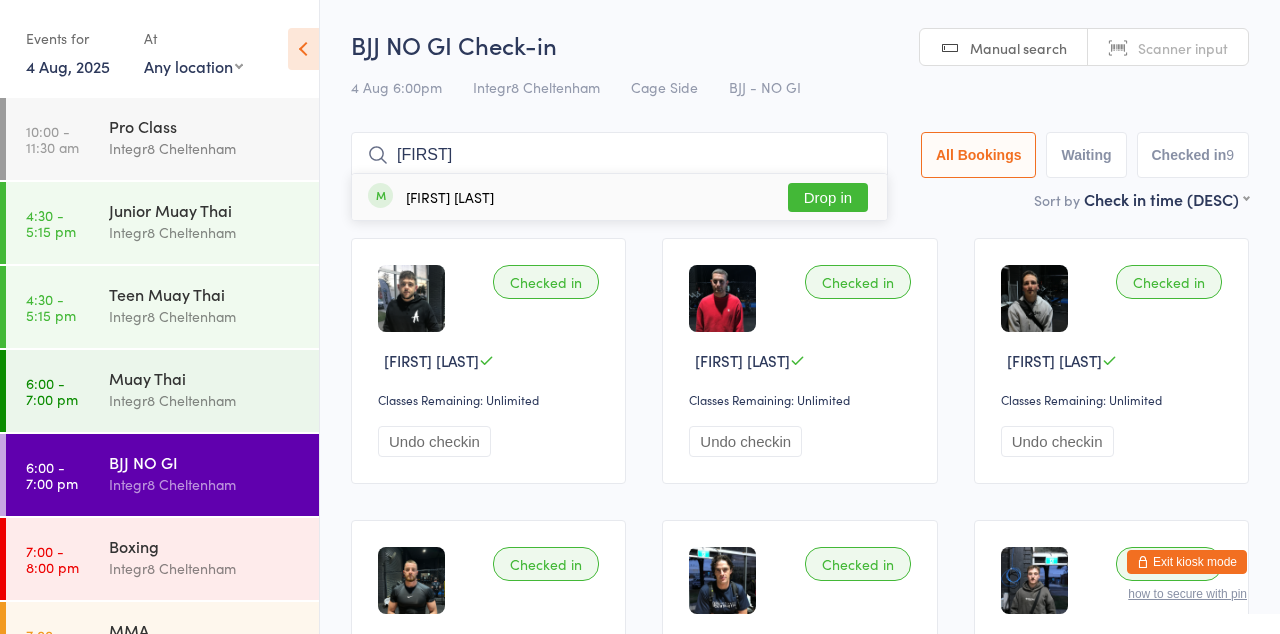 type on "[FIRST]" 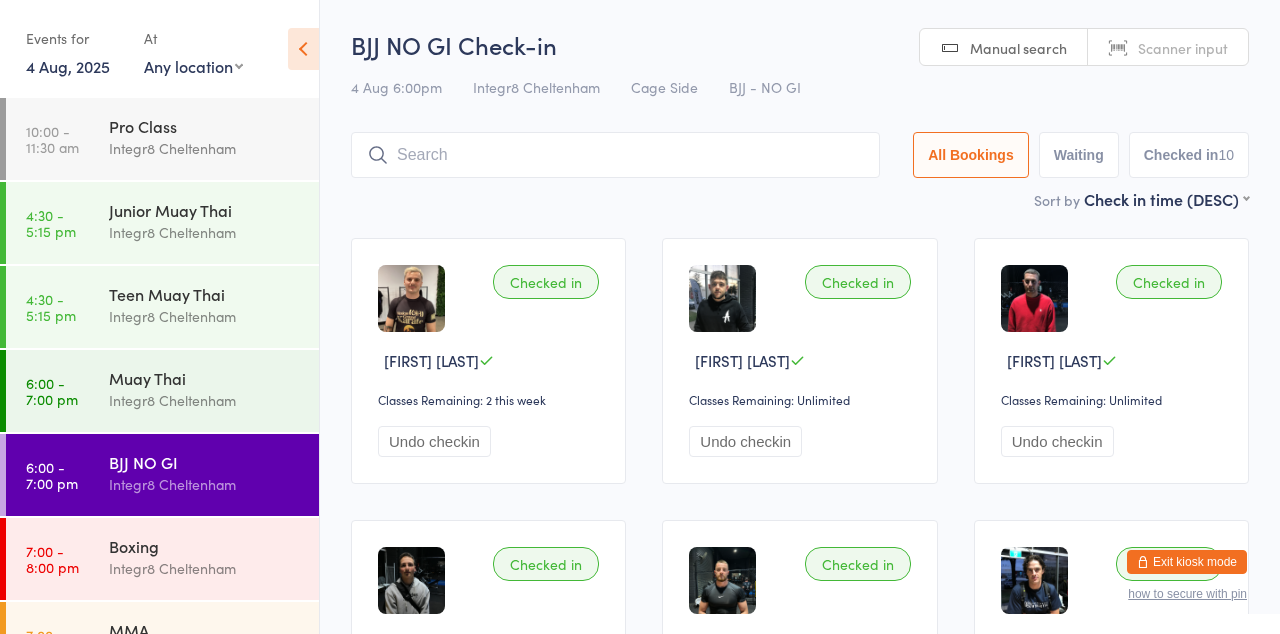click at bounding box center (615, 155) 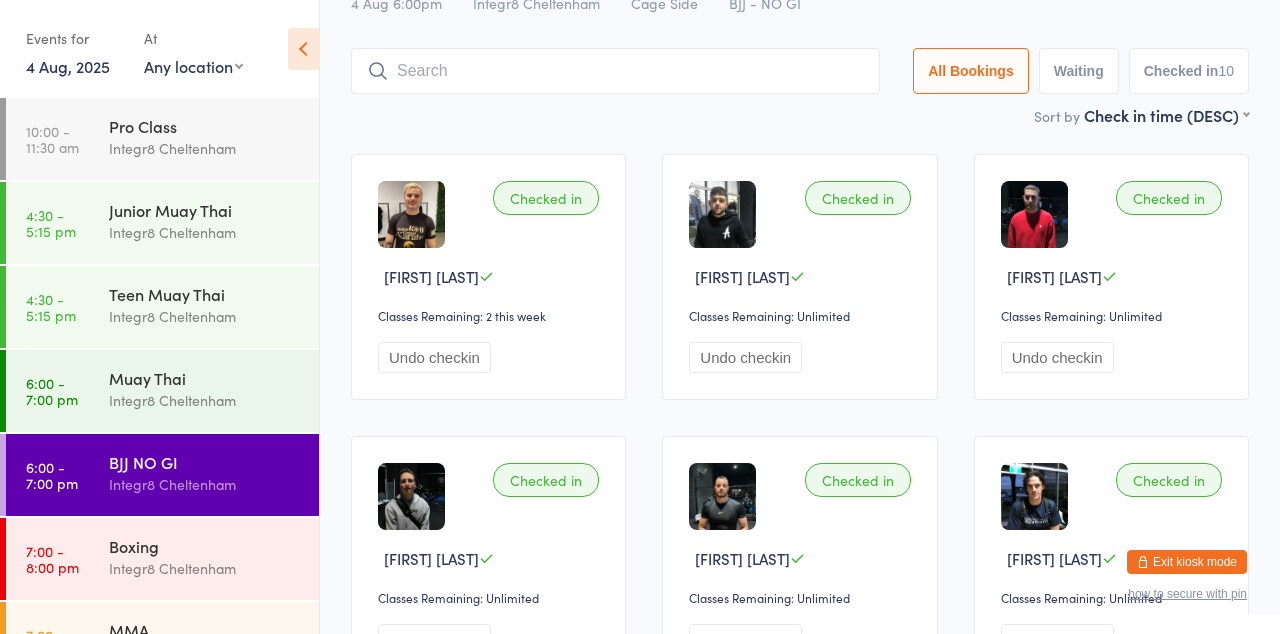 scroll, scrollTop: 132, scrollLeft: 0, axis: vertical 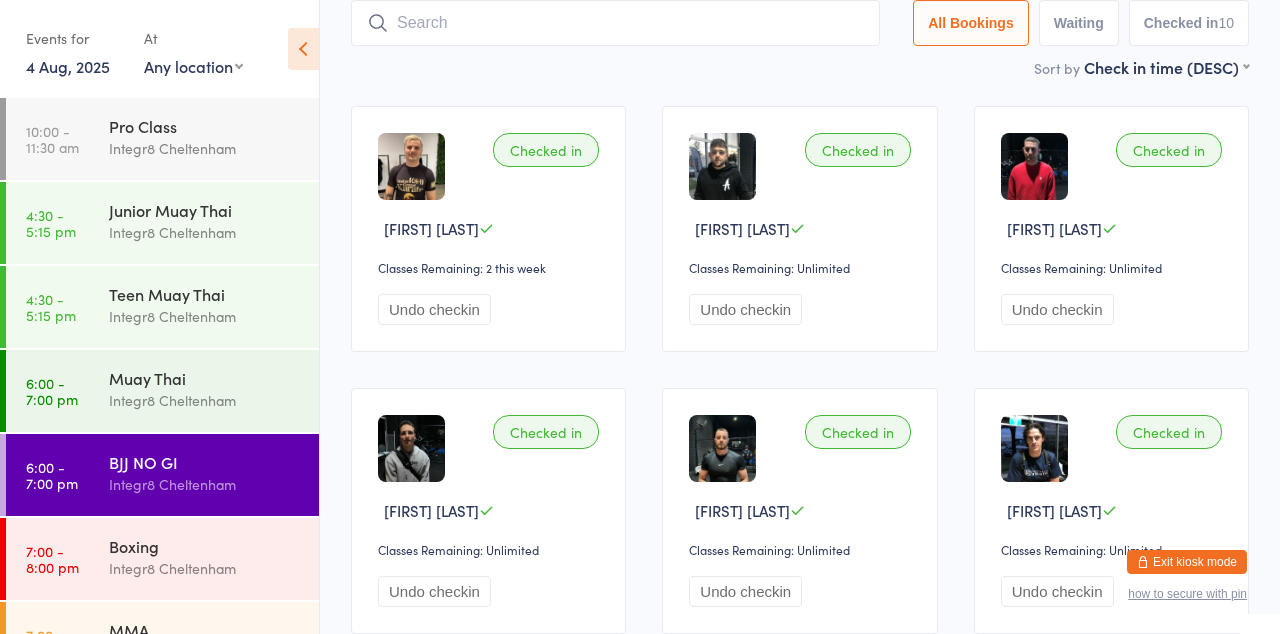 type on "I" 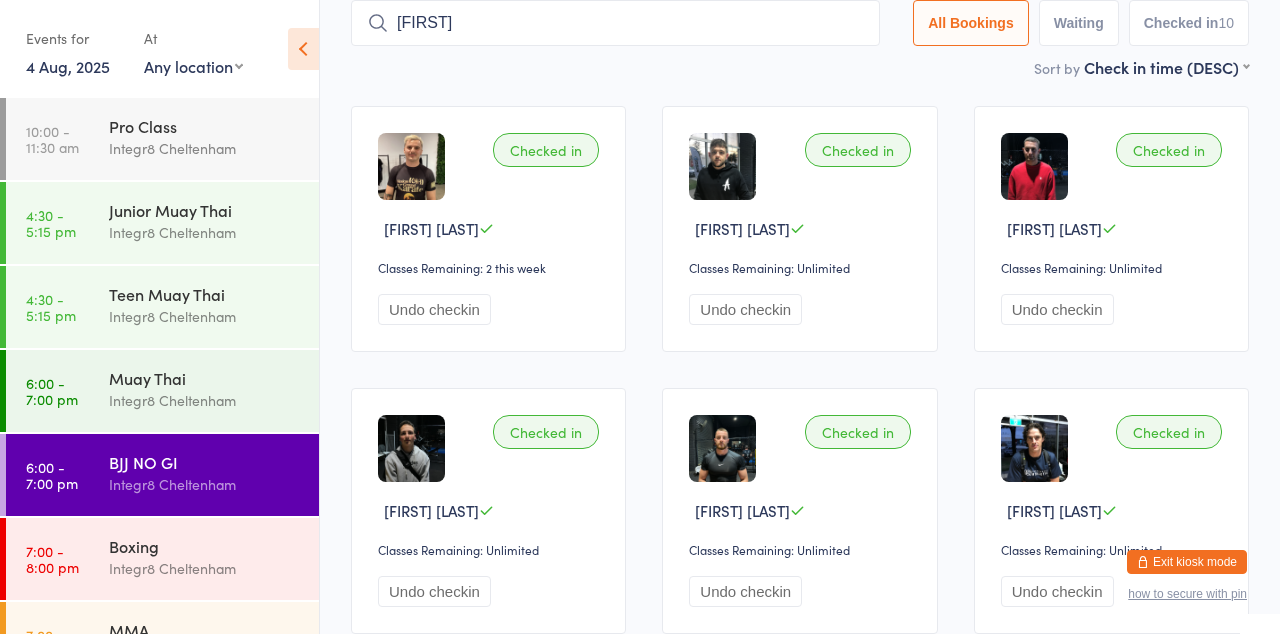 type on "[FIRST]" 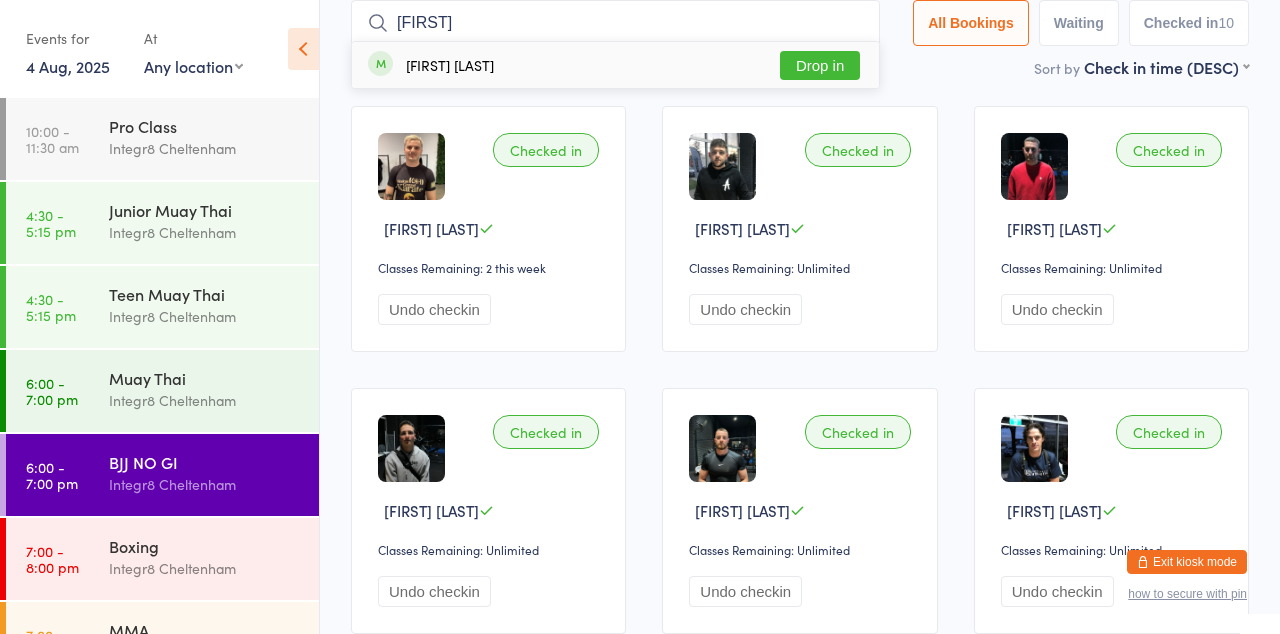 click on "Drop in" at bounding box center (820, 65) 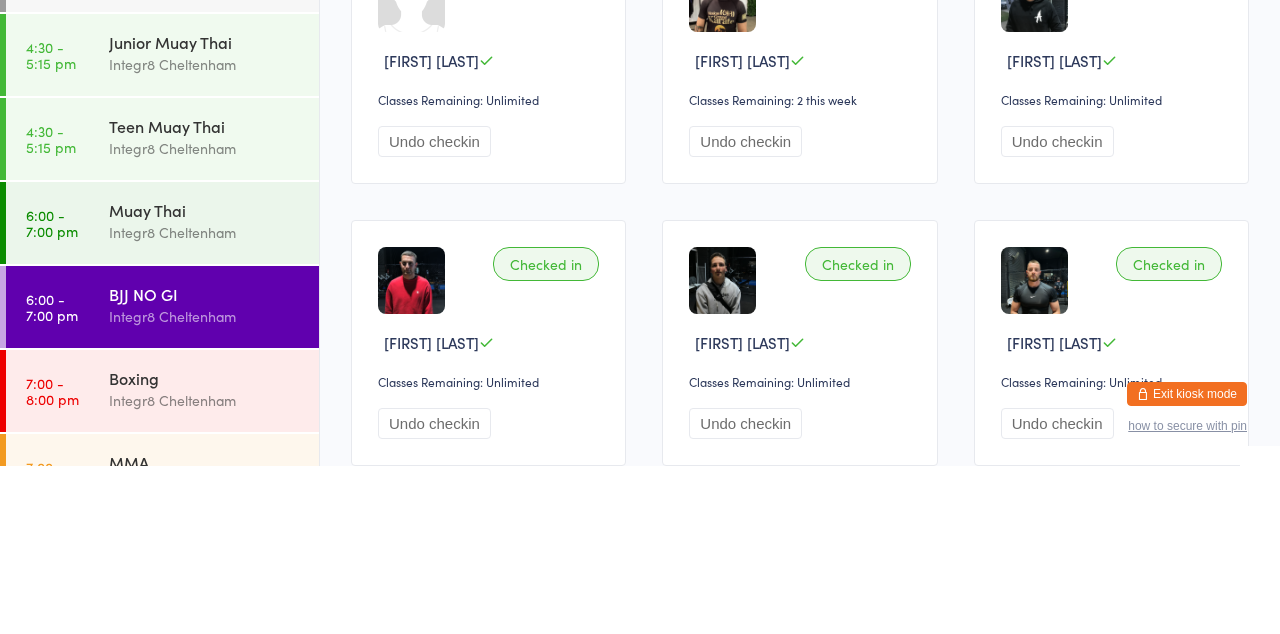 scroll, scrollTop: 132, scrollLeft: 0, axis: vertical 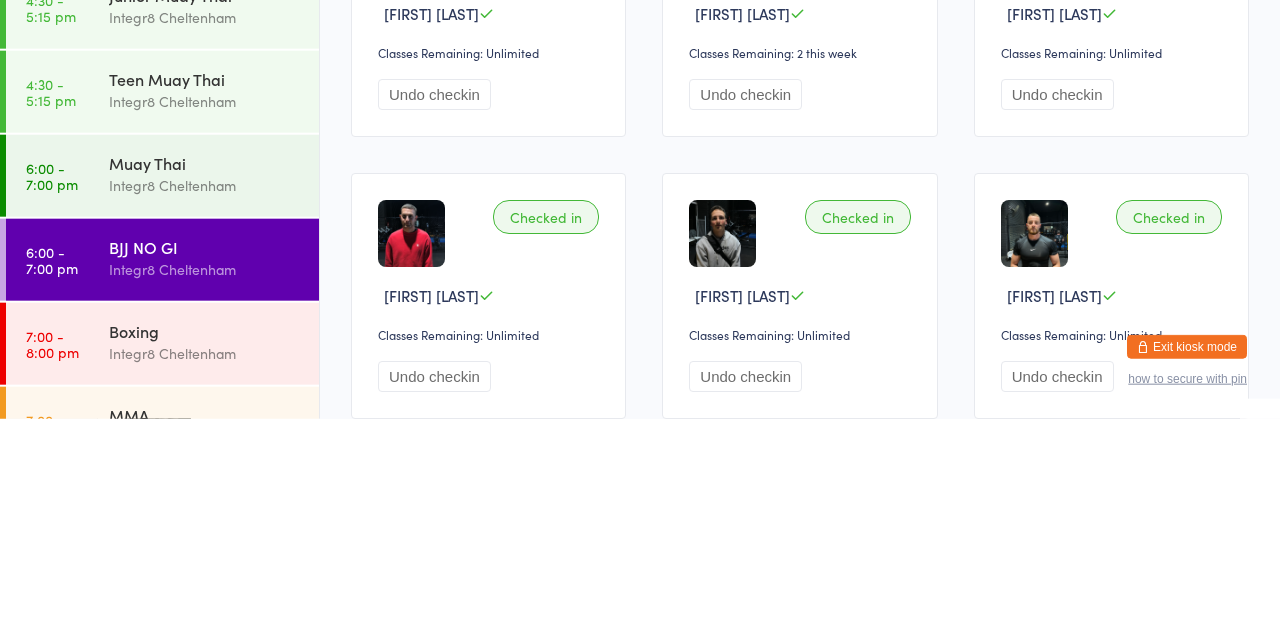 click on "Integr8 Cheltenham" at bounding box center [205, 400] 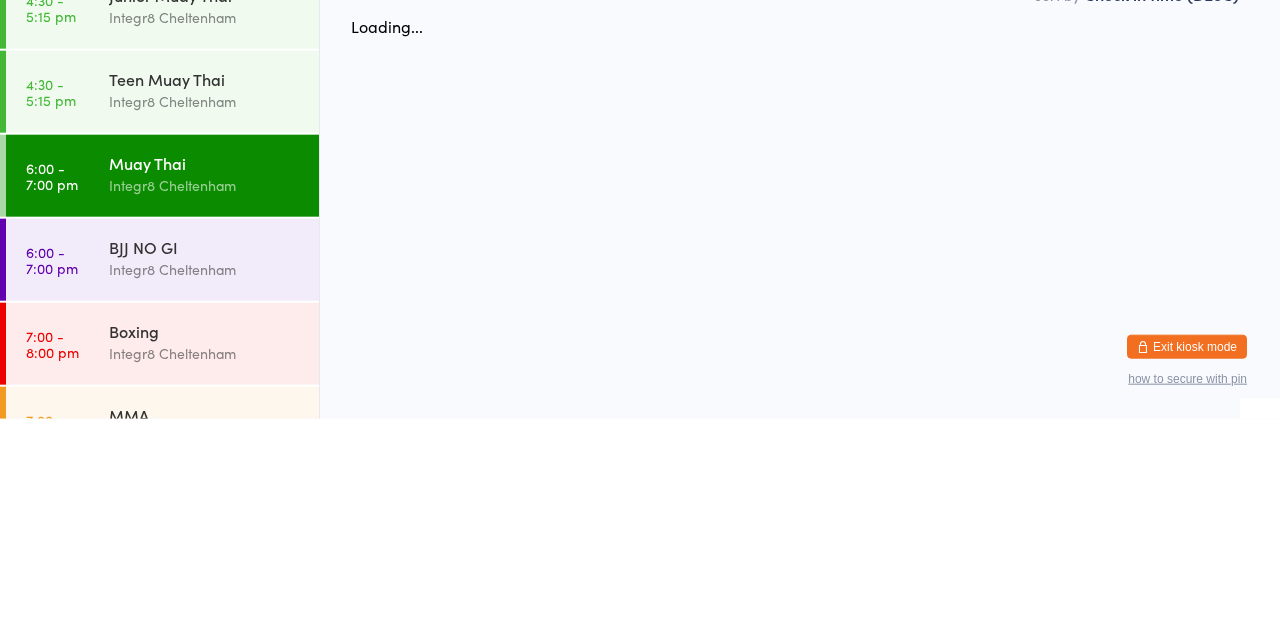 scroll, scrollTop: 0, scrollLeft: 0, axis: both 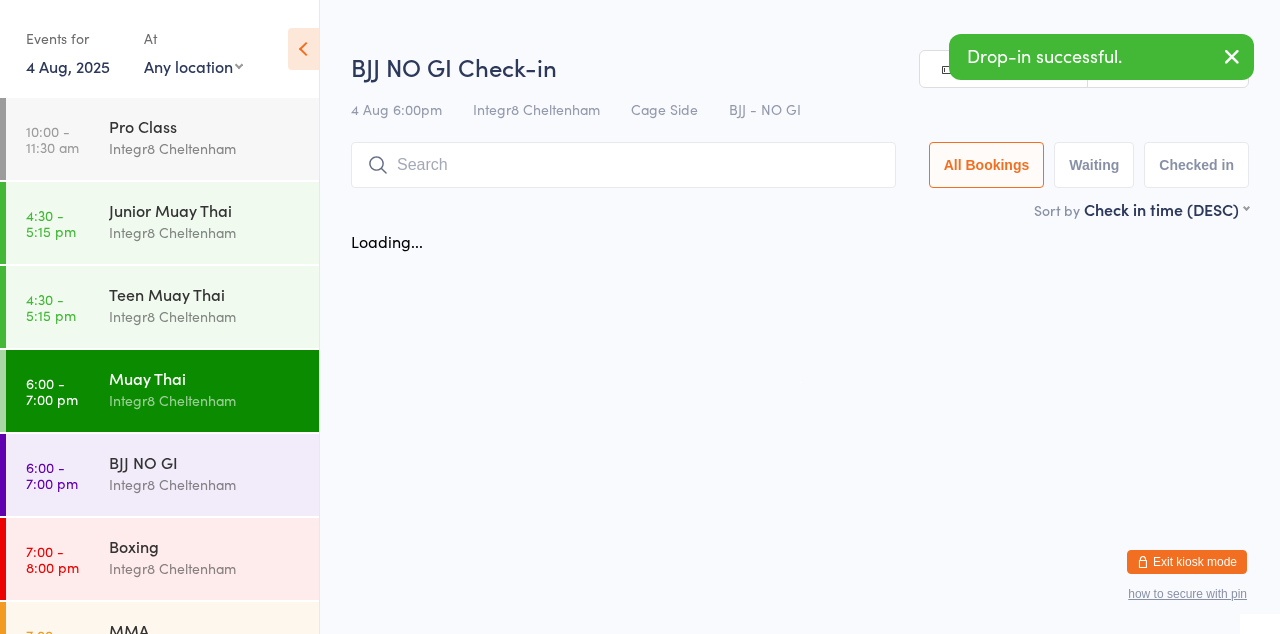 click on "[ACTIVITY] [LOCATION]" at bounding box center [214, 137] 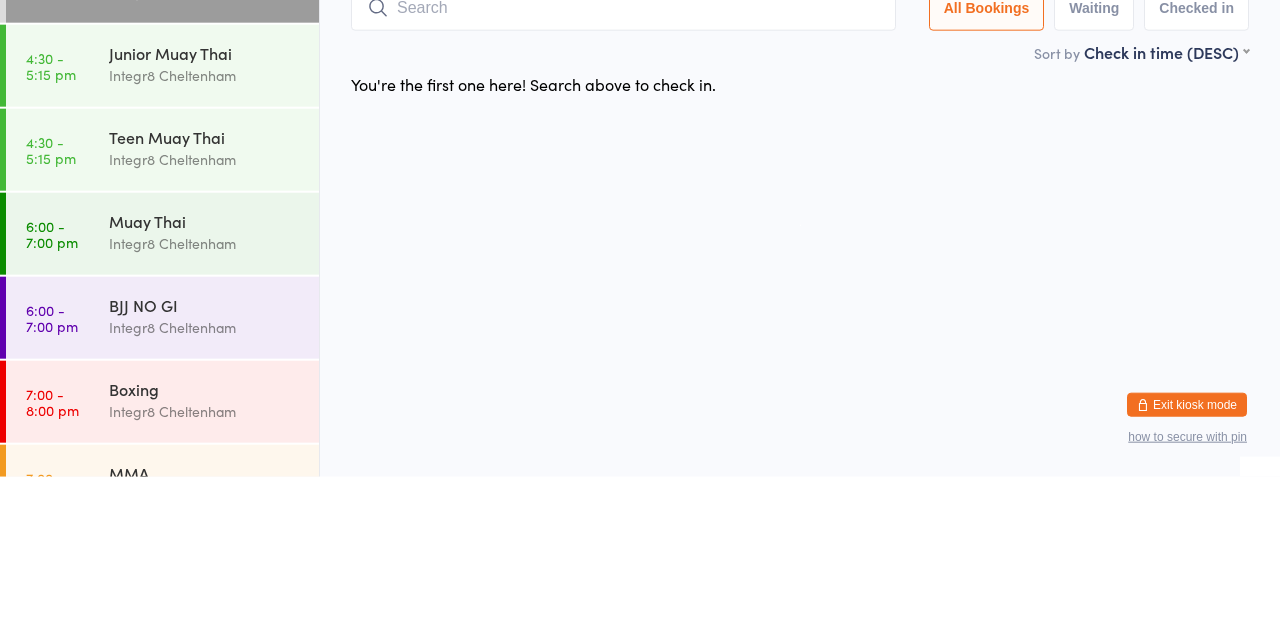 click on "Integr8 Cheltenham" at bounding box center [205, 400] 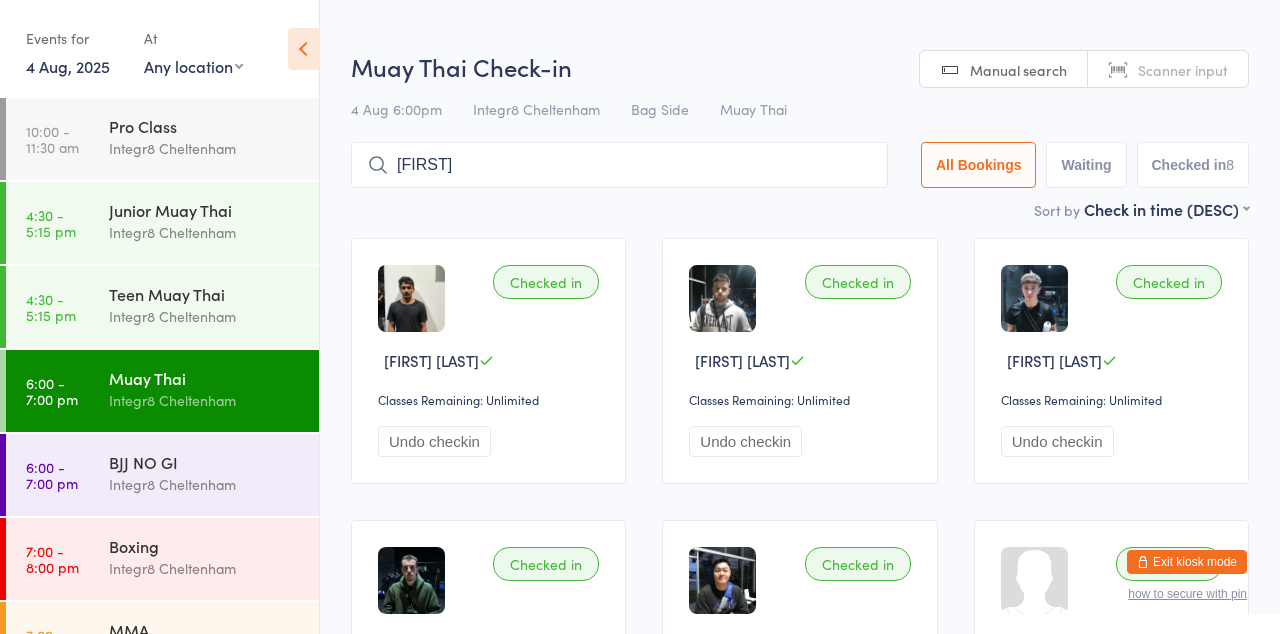 type on "[FIRST]" 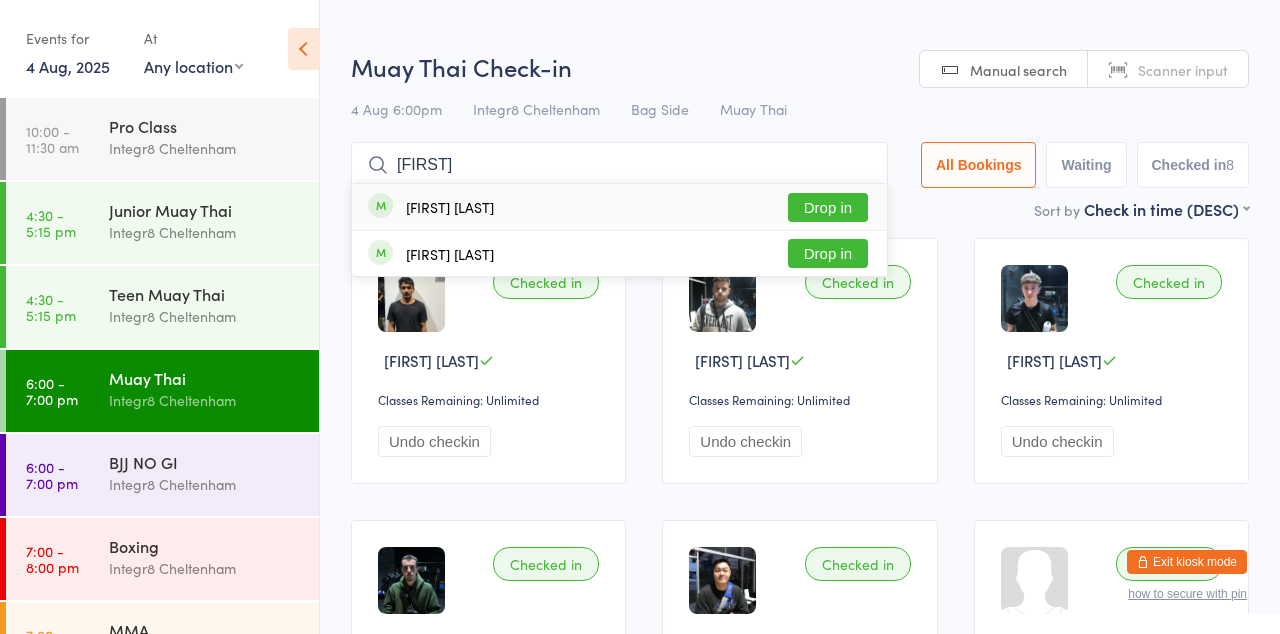 click on "Drop in" at bounding box center (828, 207) 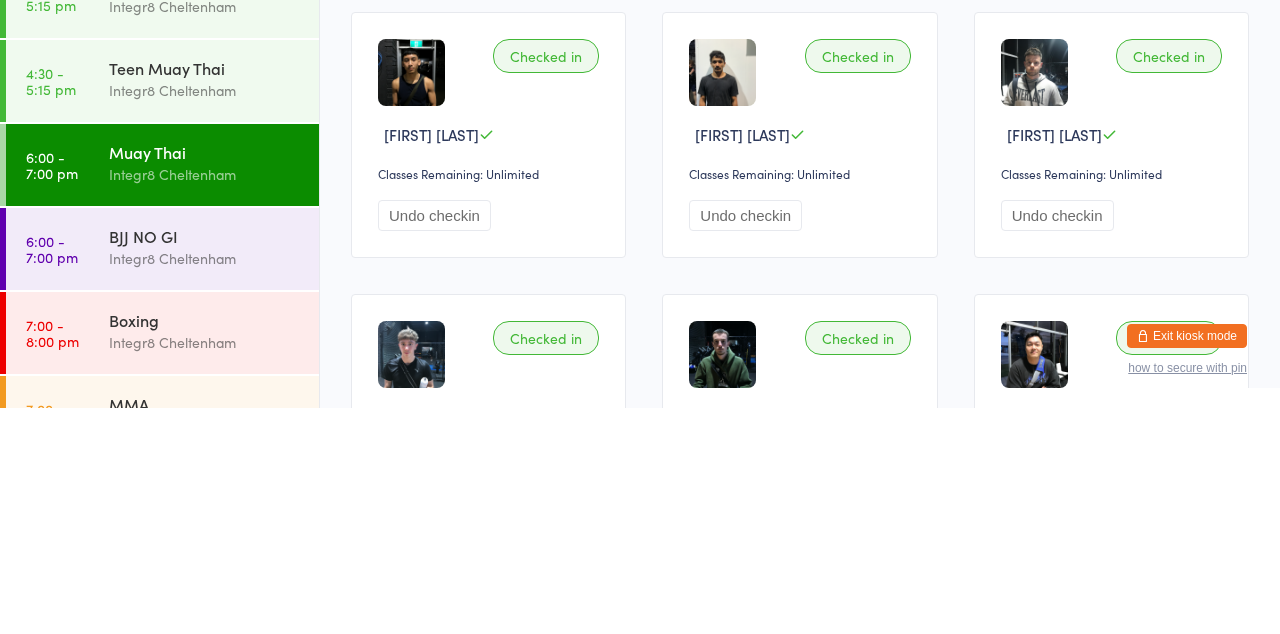 click on "BJJ NO GI" at bounding box center (205, 462) 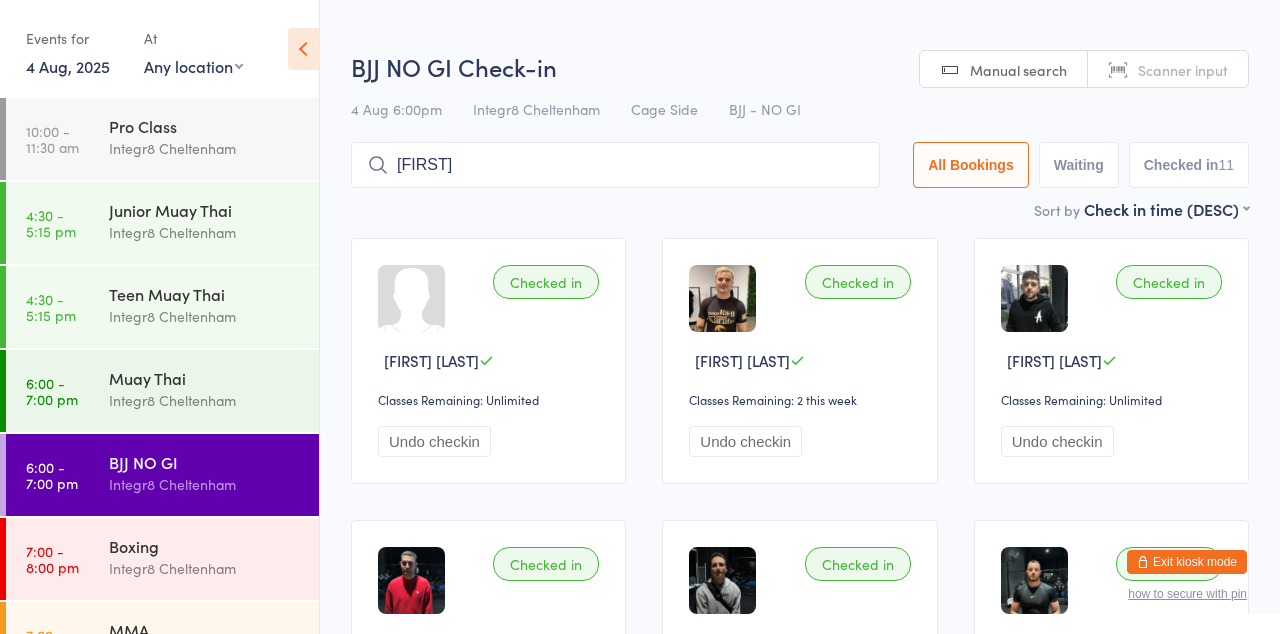 type on "[FIRST]" 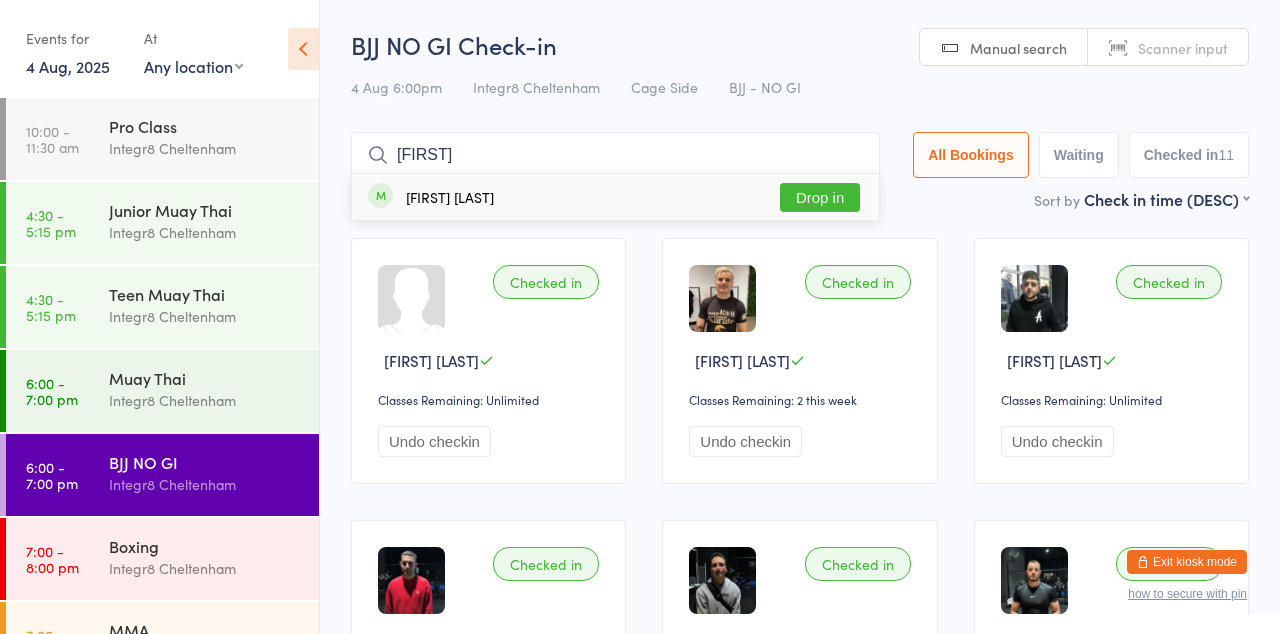 click on "[FIRST] [LAST] [ACTIVITY]" at bounding box center (615, 197) 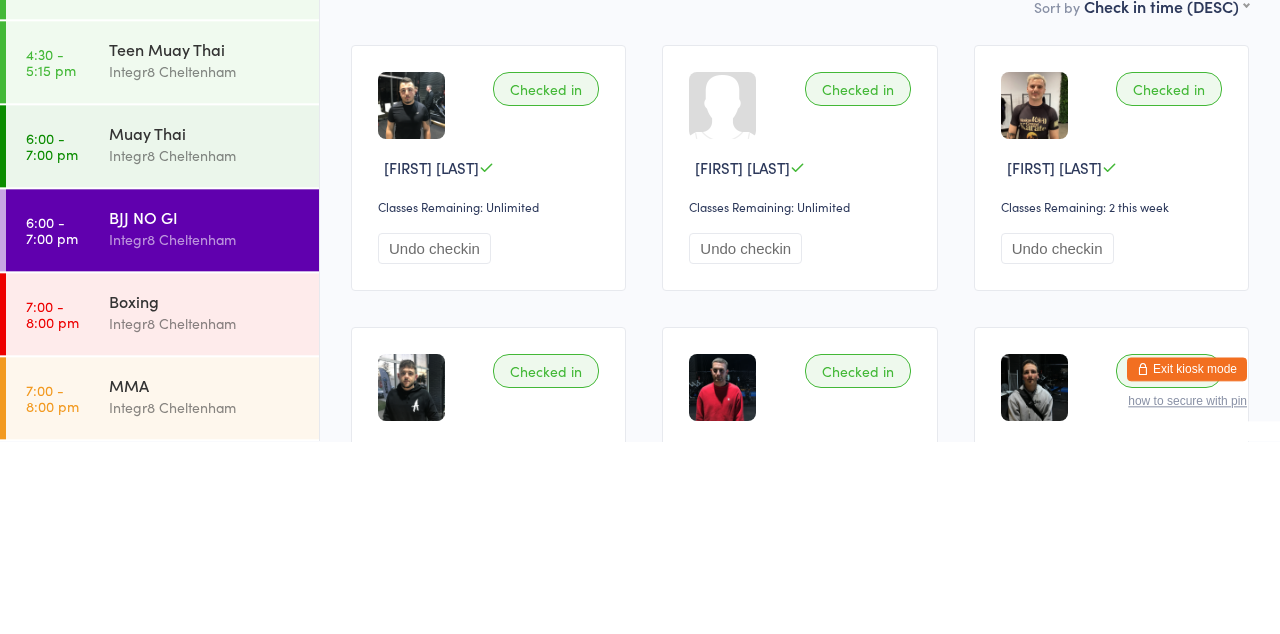scroll, scrollTop: 0, scrollLeft: 0, axis: both 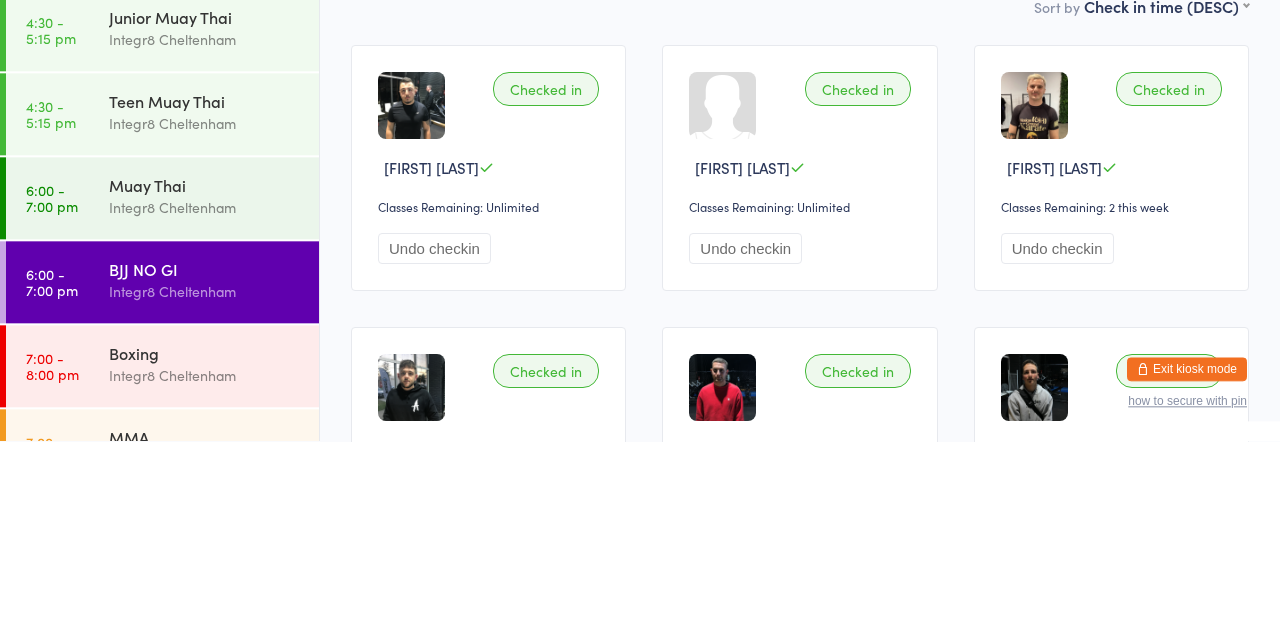 click on "Integr8 Cheltenham" at bounding box center (205, 484) 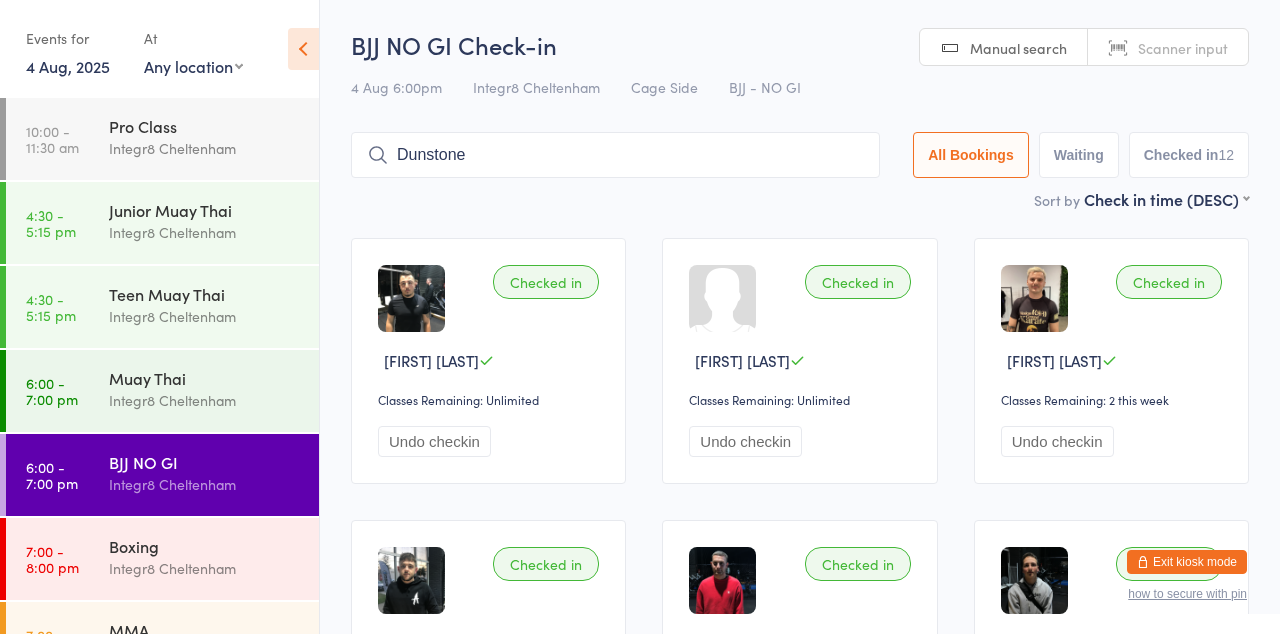 type on "Dunstone" 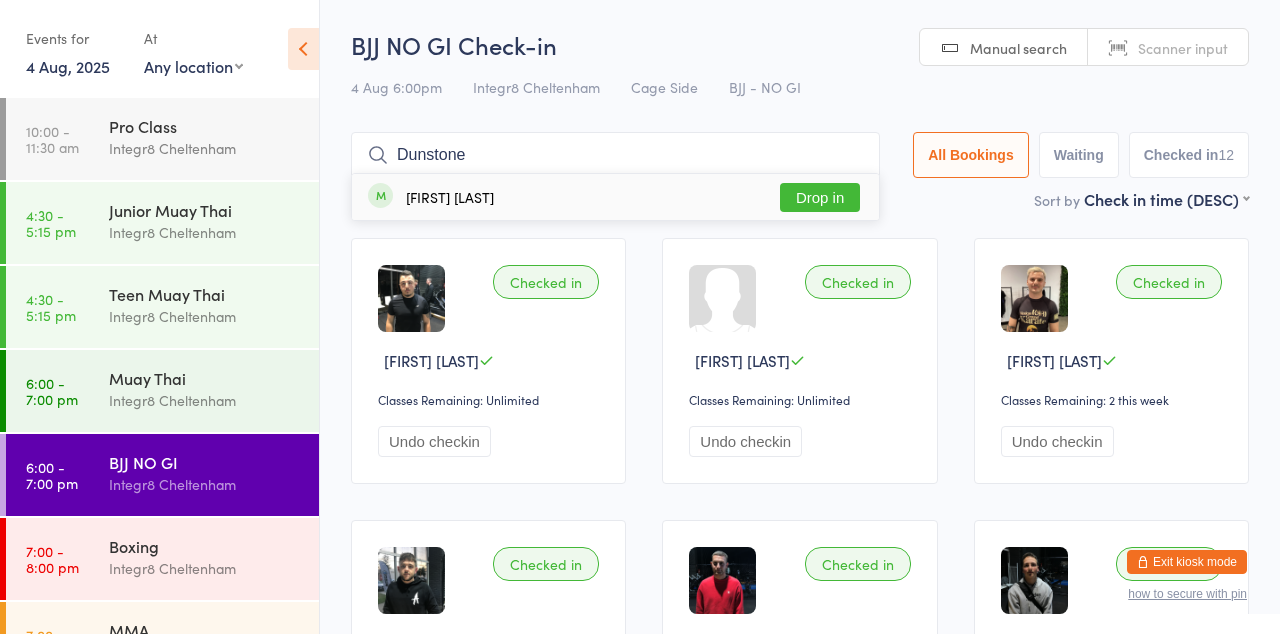click on "Drop in" at bounding box center (820, 197) 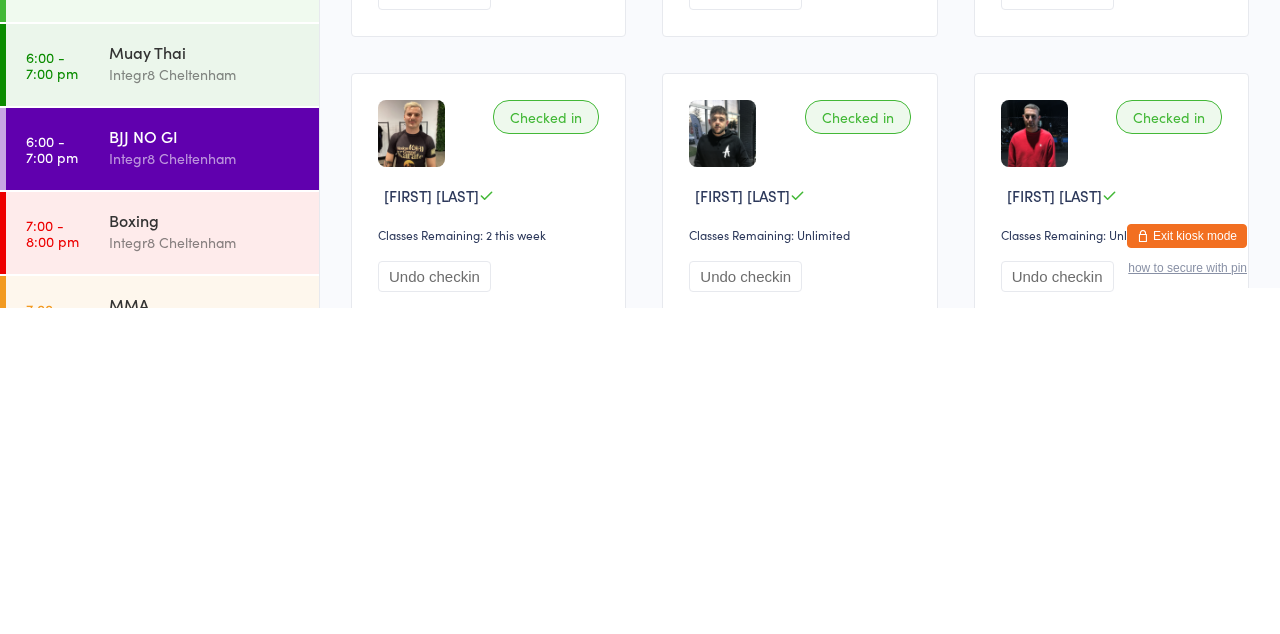 scroll, scrollTop: 124, scrollLeft: 0, axis: vertical 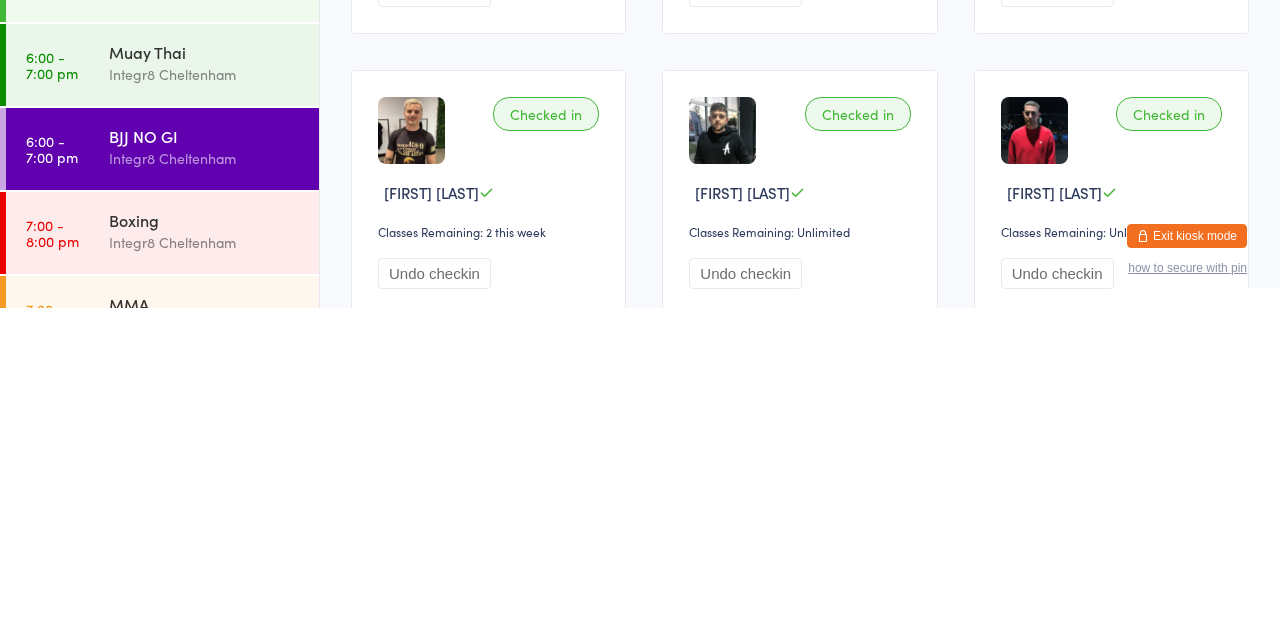 click on "Integr8 Cheltenham" at bounding box center [205, 652] 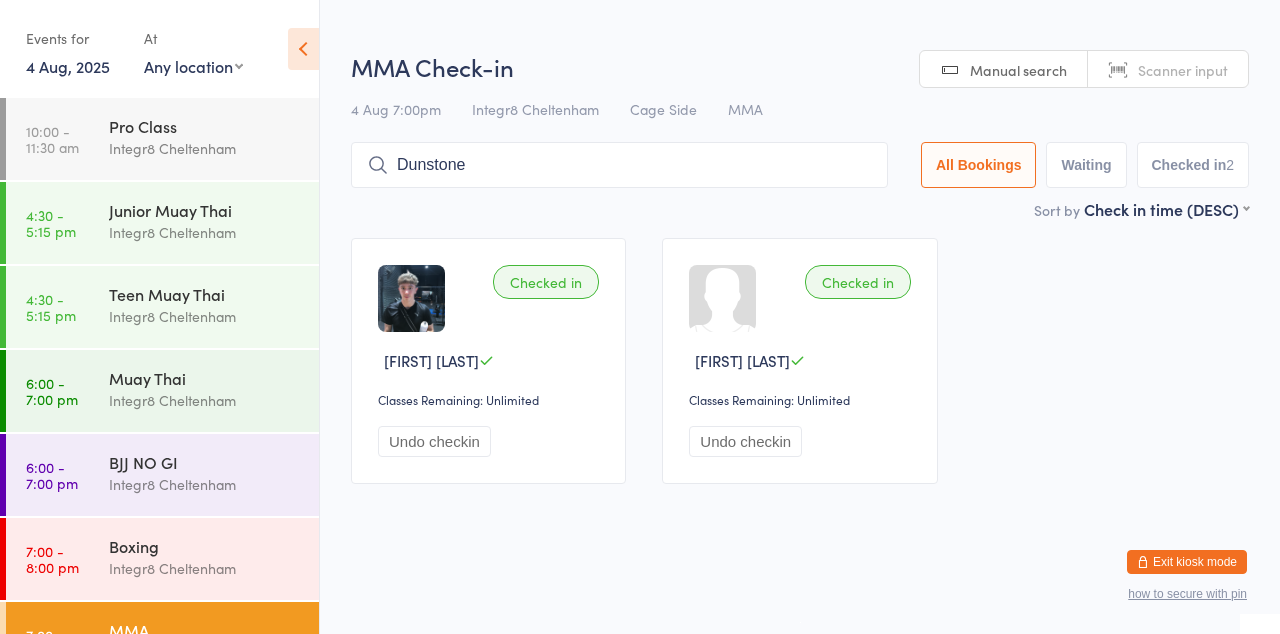 type on "Dunstone" 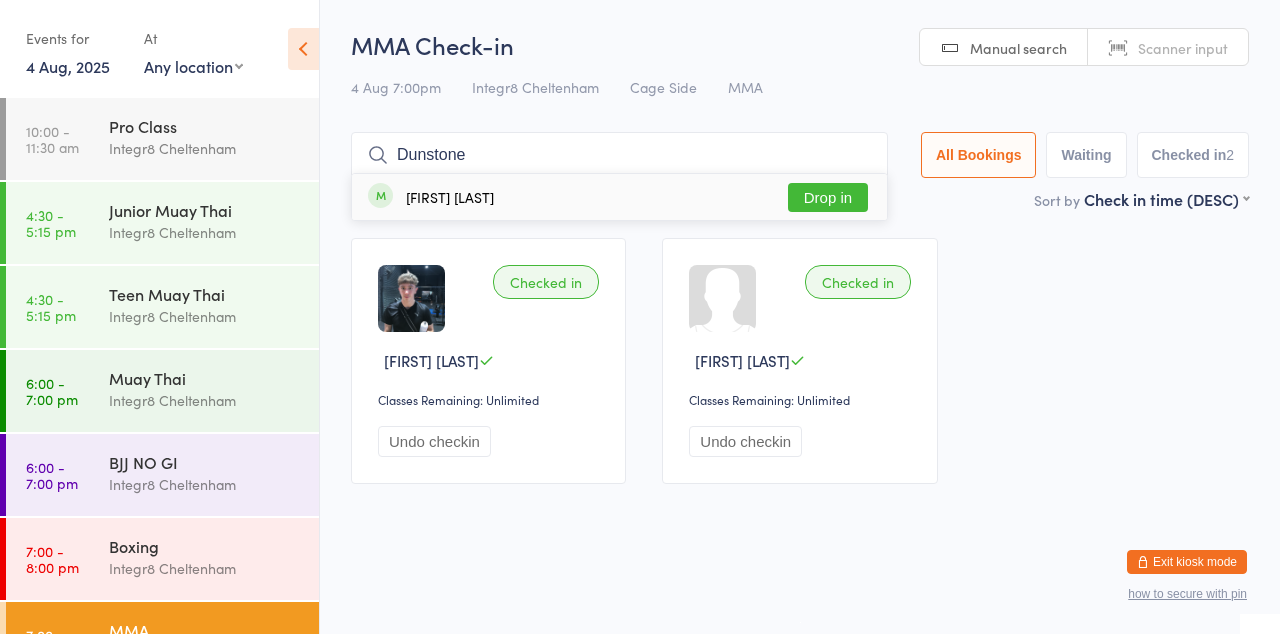 click on "Drop in" at bounding box center (828, 197) 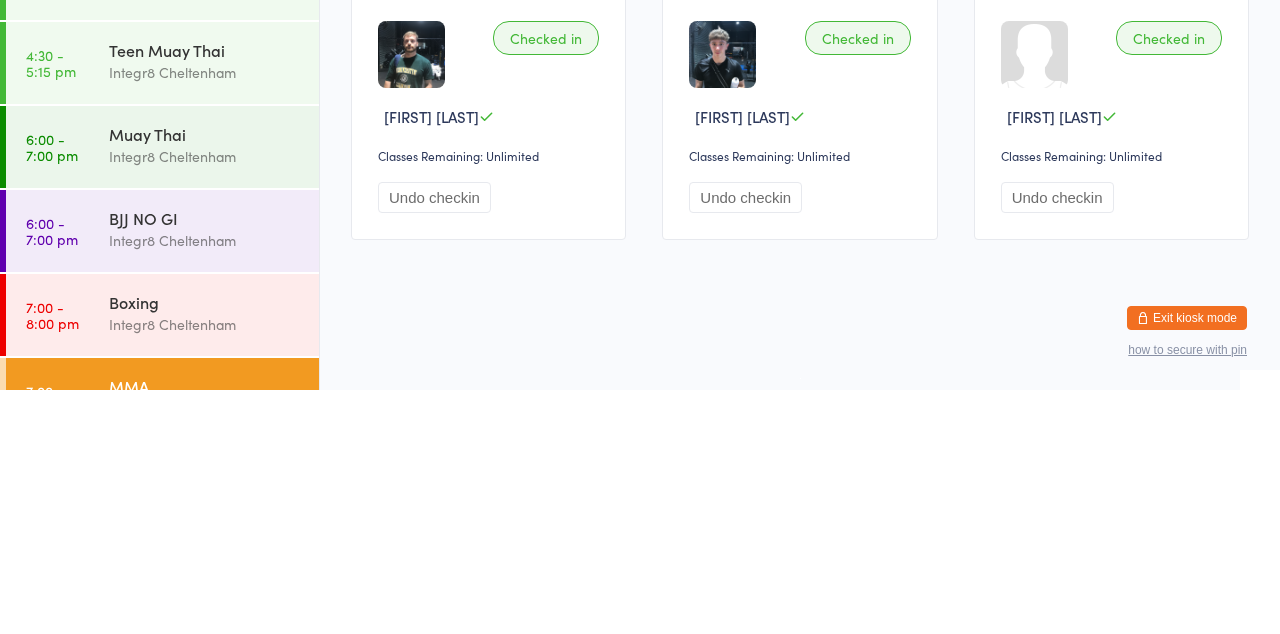 click on "BJJ NO GI" at bounding box center (205, 462) 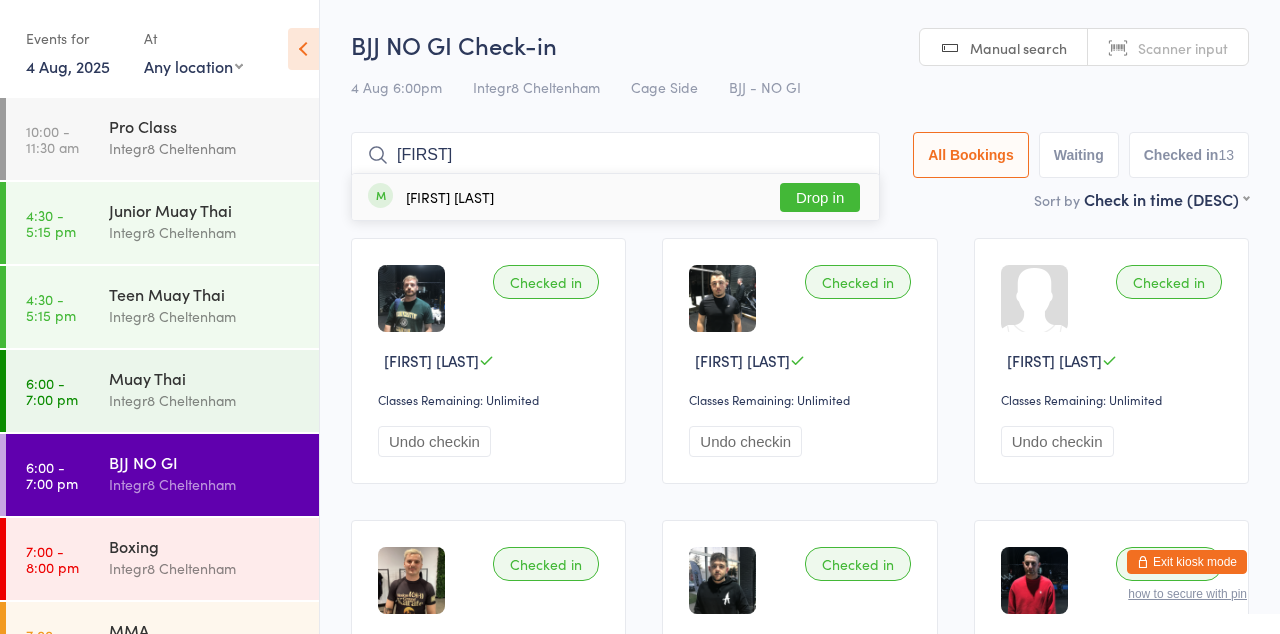 type on "[FIRST]" 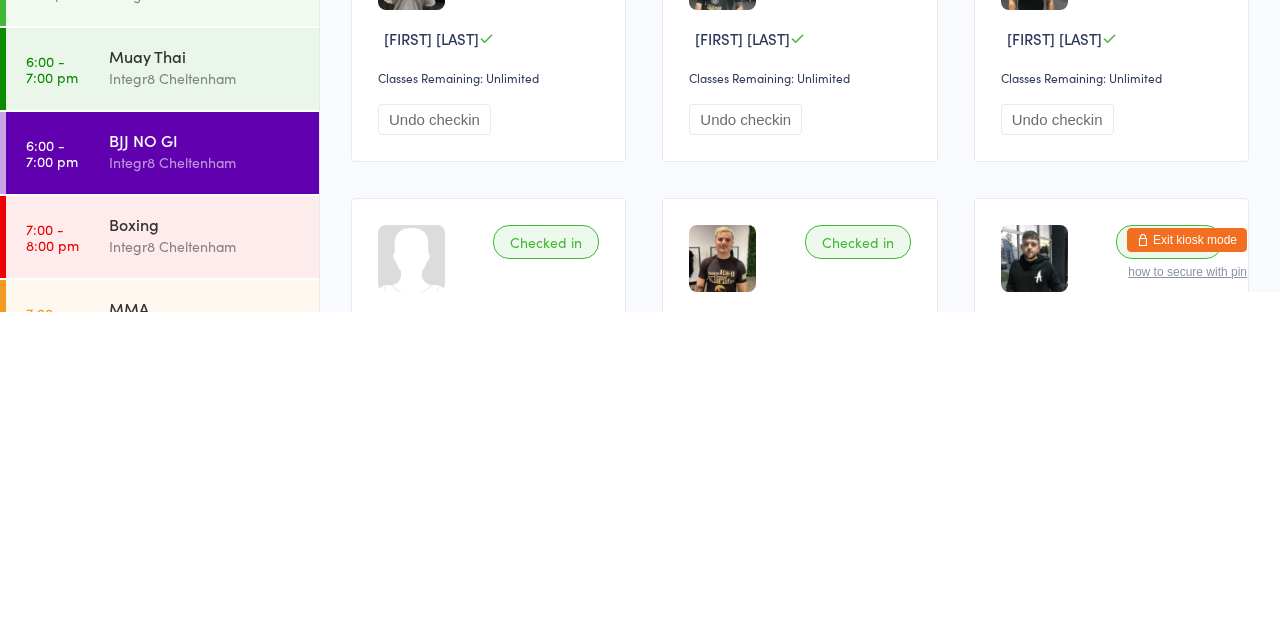 click on "Integr8 Cheltenham" at bounding box center (205, 652) 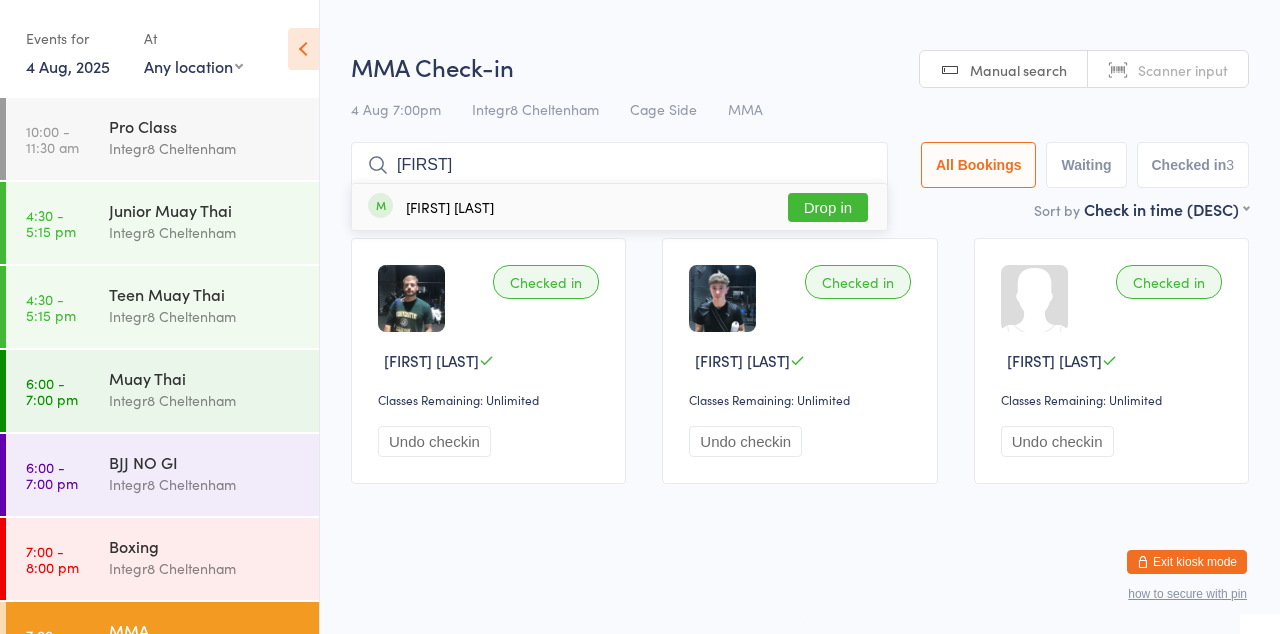 type on "[FIRST]" 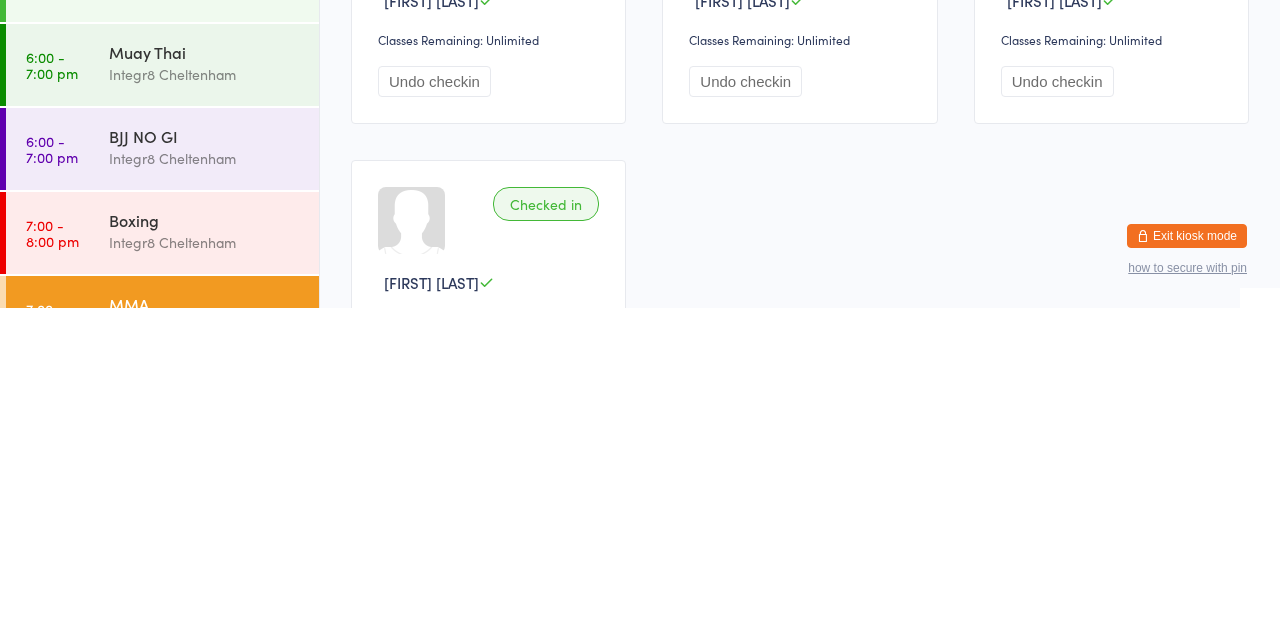 scroll, scrollTop: 174, scrollLeft: 0, axis: vertical 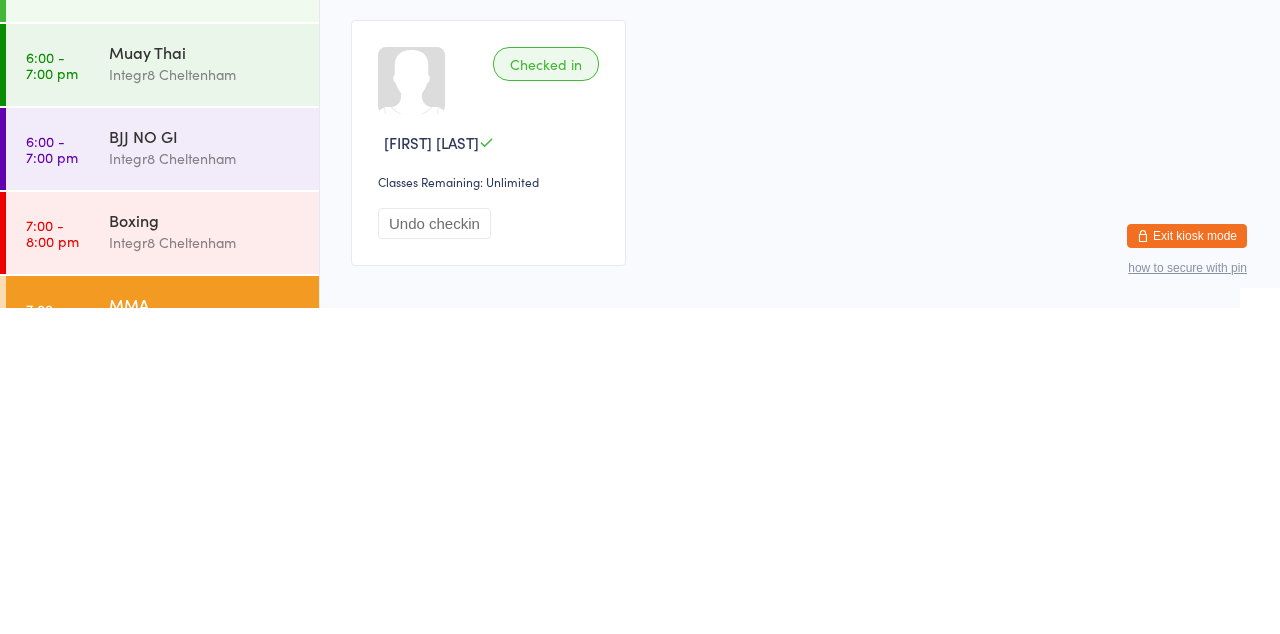 click on "BJJ NO GI" at bounding box center (205, 462) 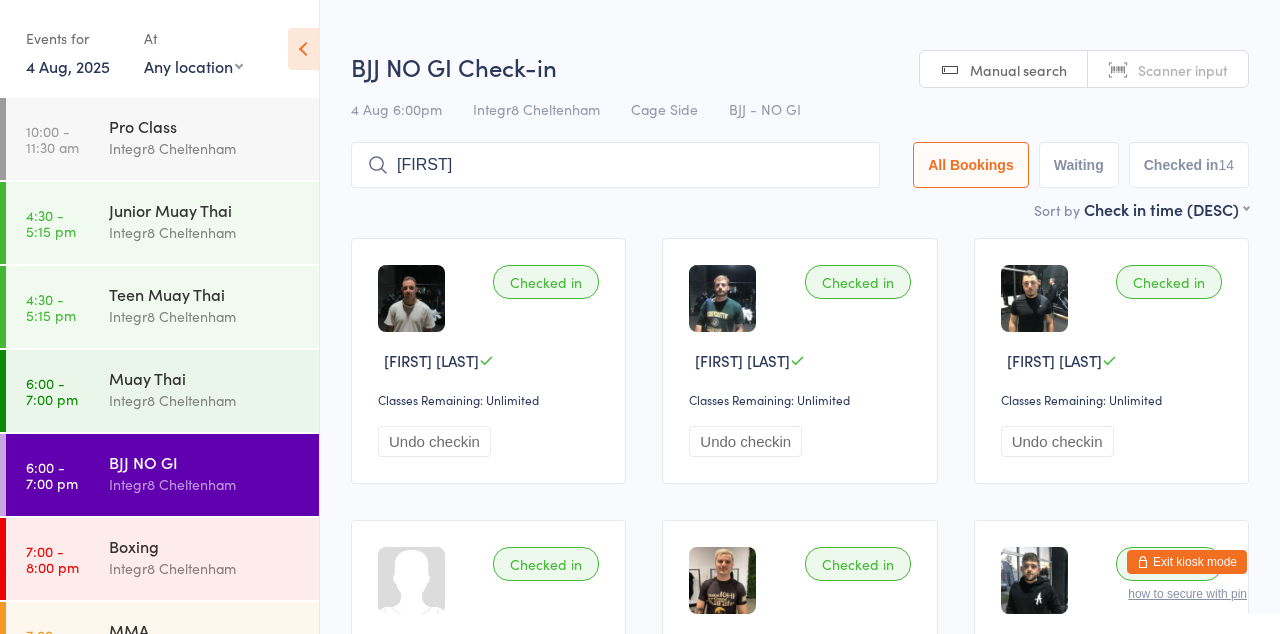 type on "[FIRST]" 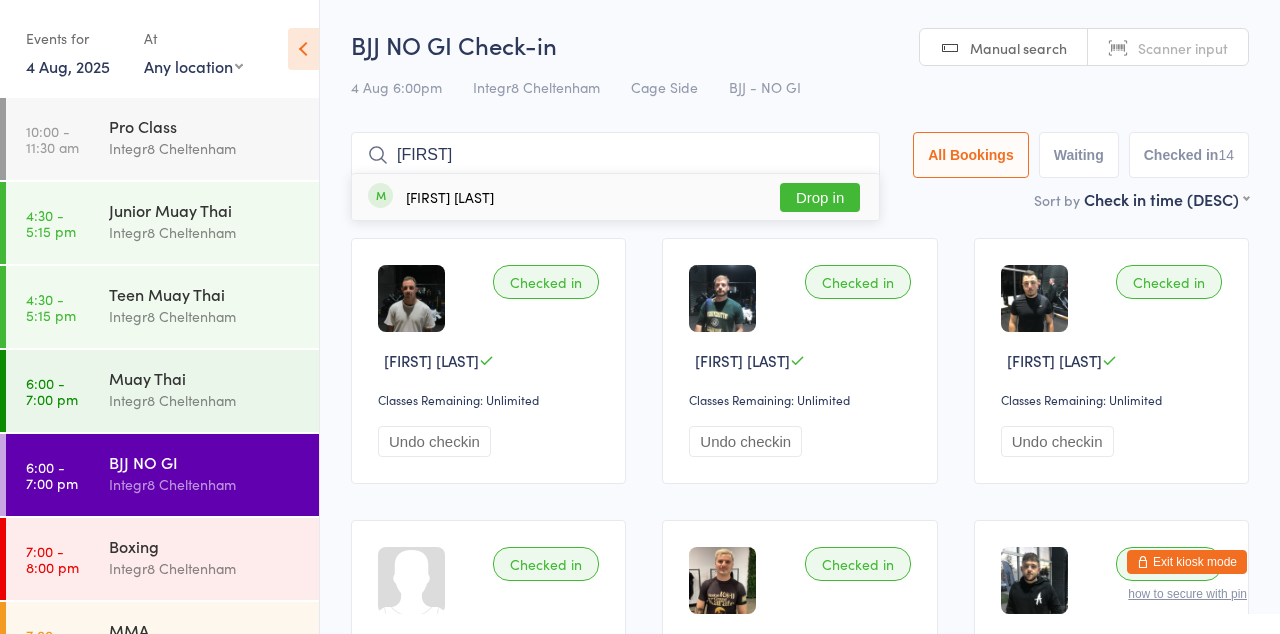click on "Drop in" at bounding box center (820, 197) 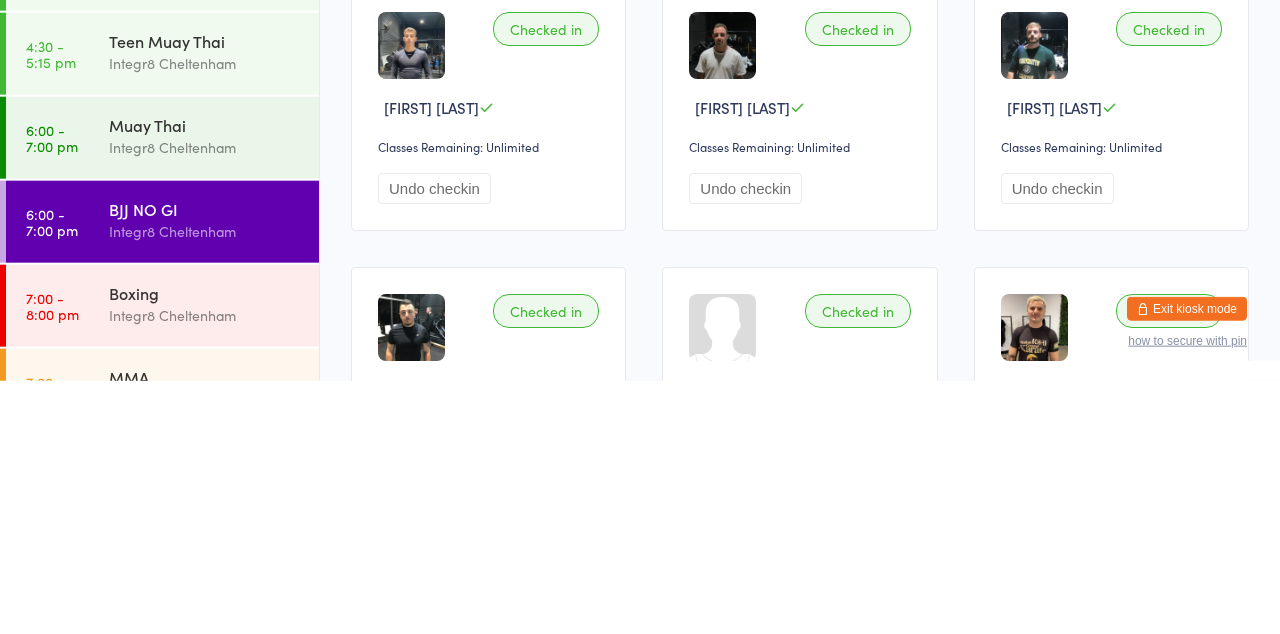 click on "Boxing" at bounding box center [205, 546] 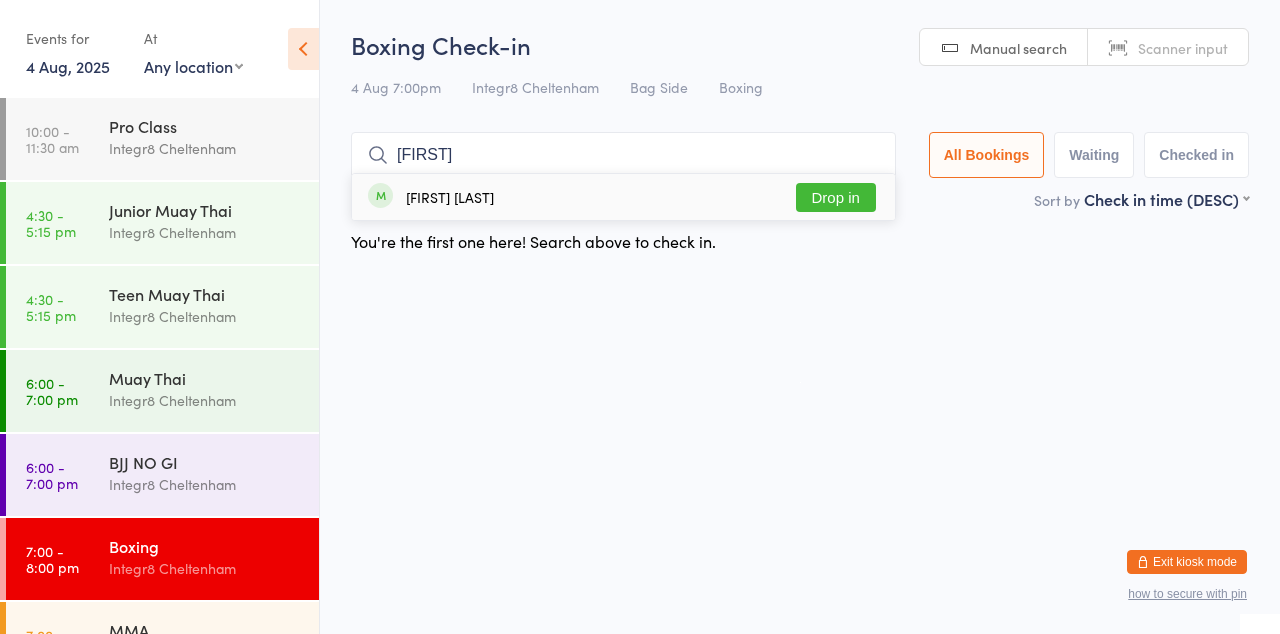 type on "[FIRST]" 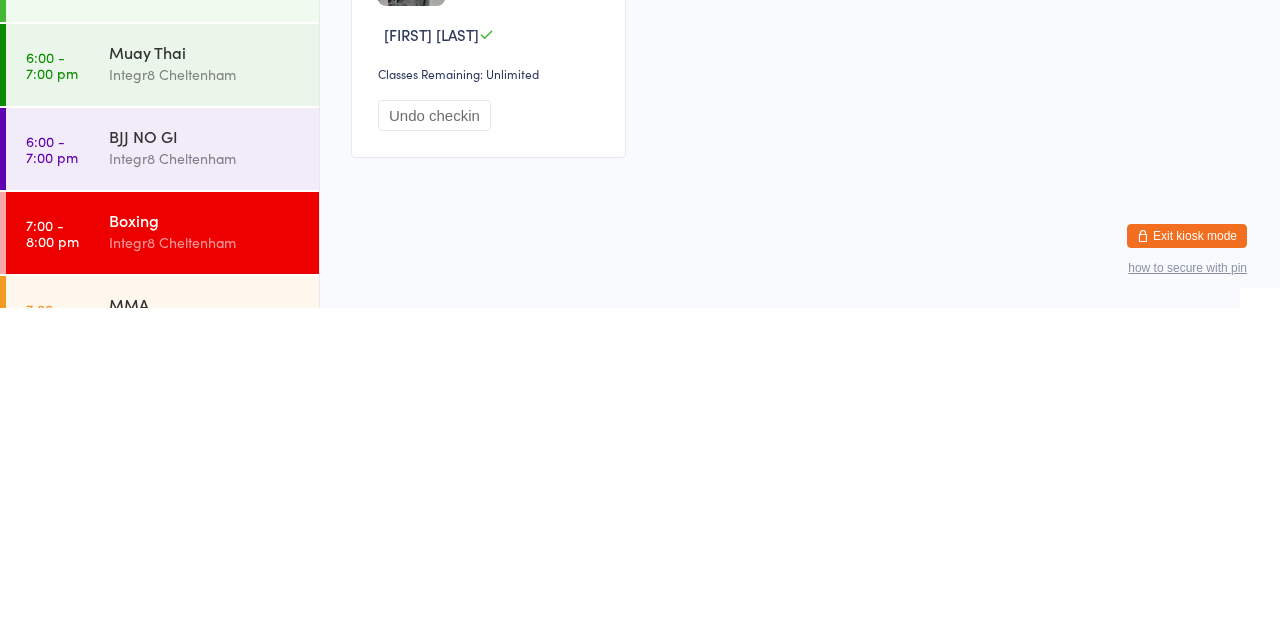click on "Integr8 Cheltenham" at bounding box center [205, 484] 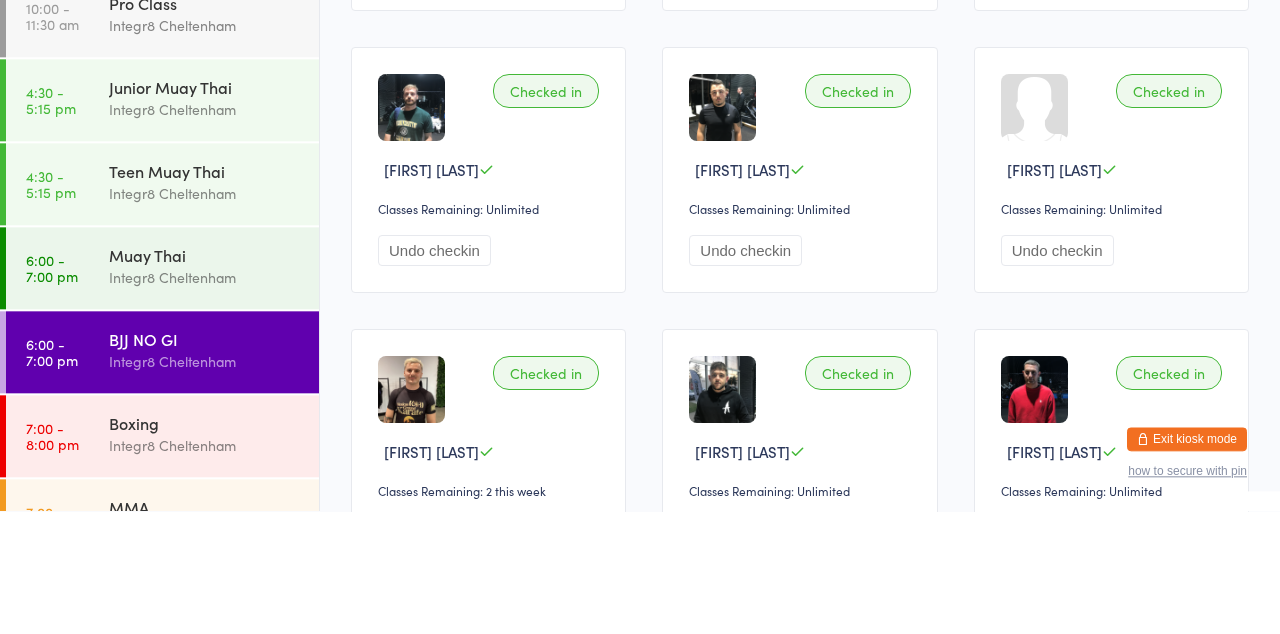 scroll, scrollTop: 0, scrollLeft: 0, axis: both 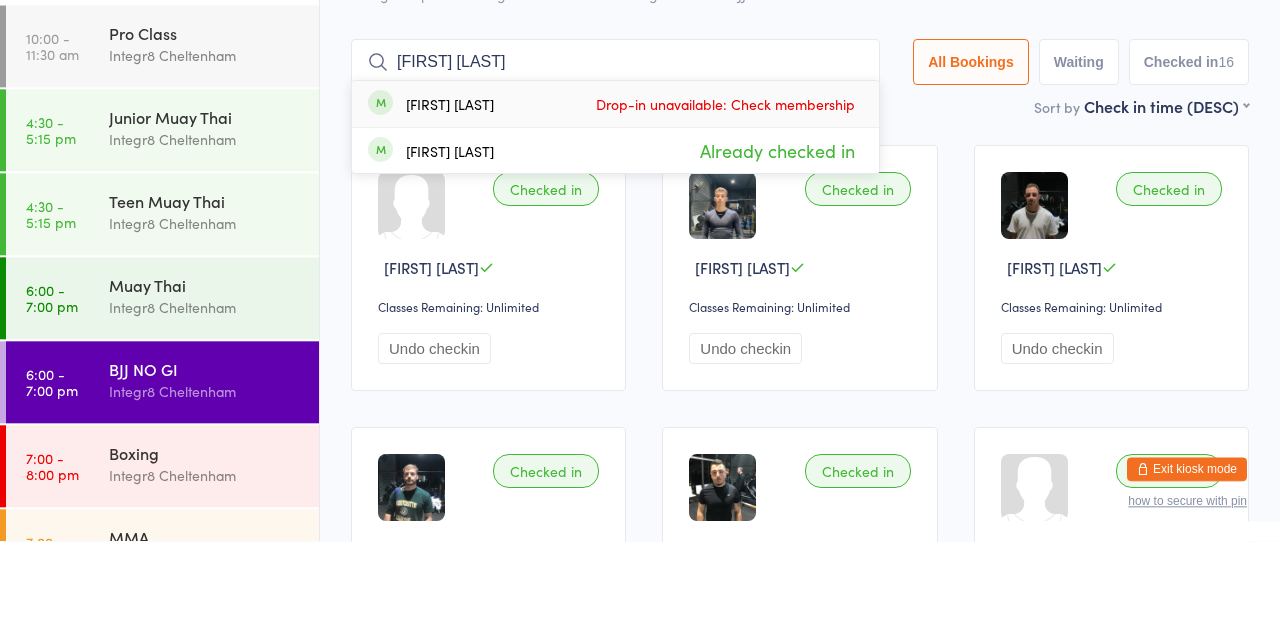 type on "[FIRST] [LAST]" 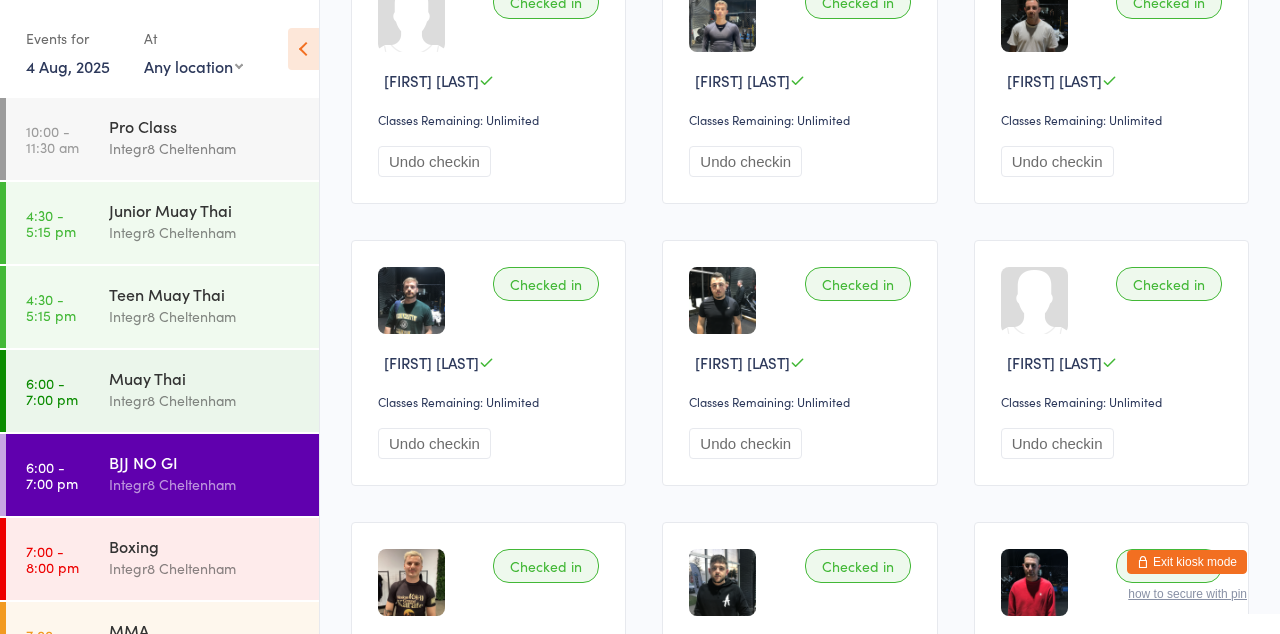 scroll, scrollTop: 0, scrollLeft: 0, axis: both 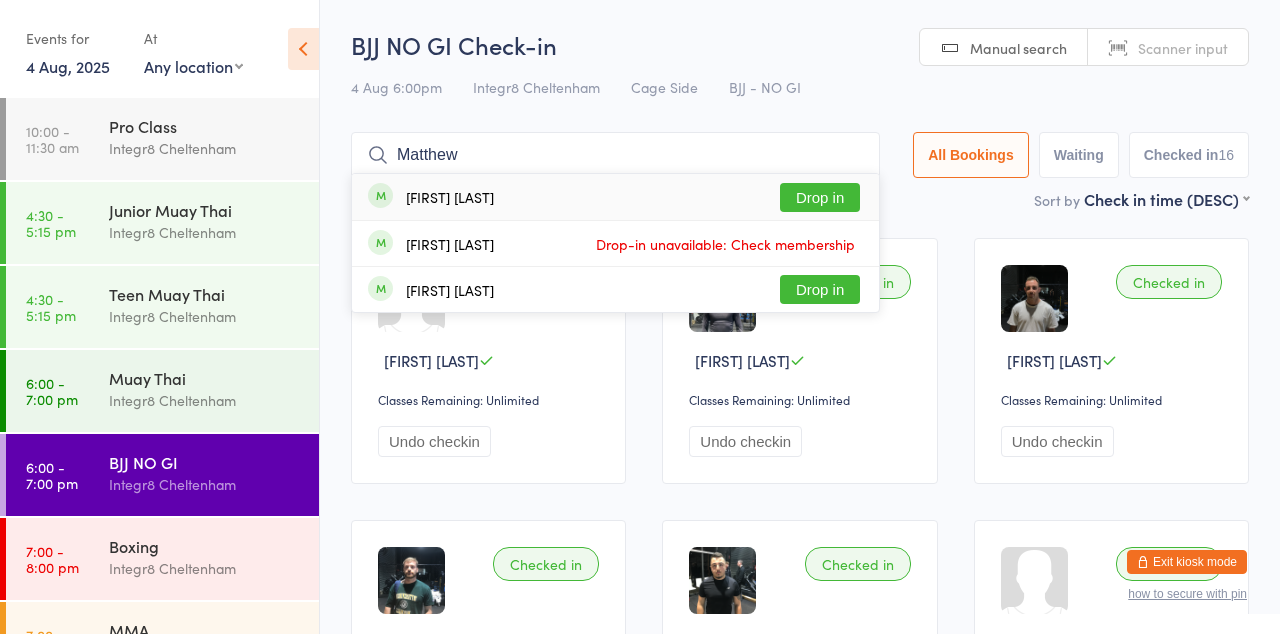 type on "Matthew" 